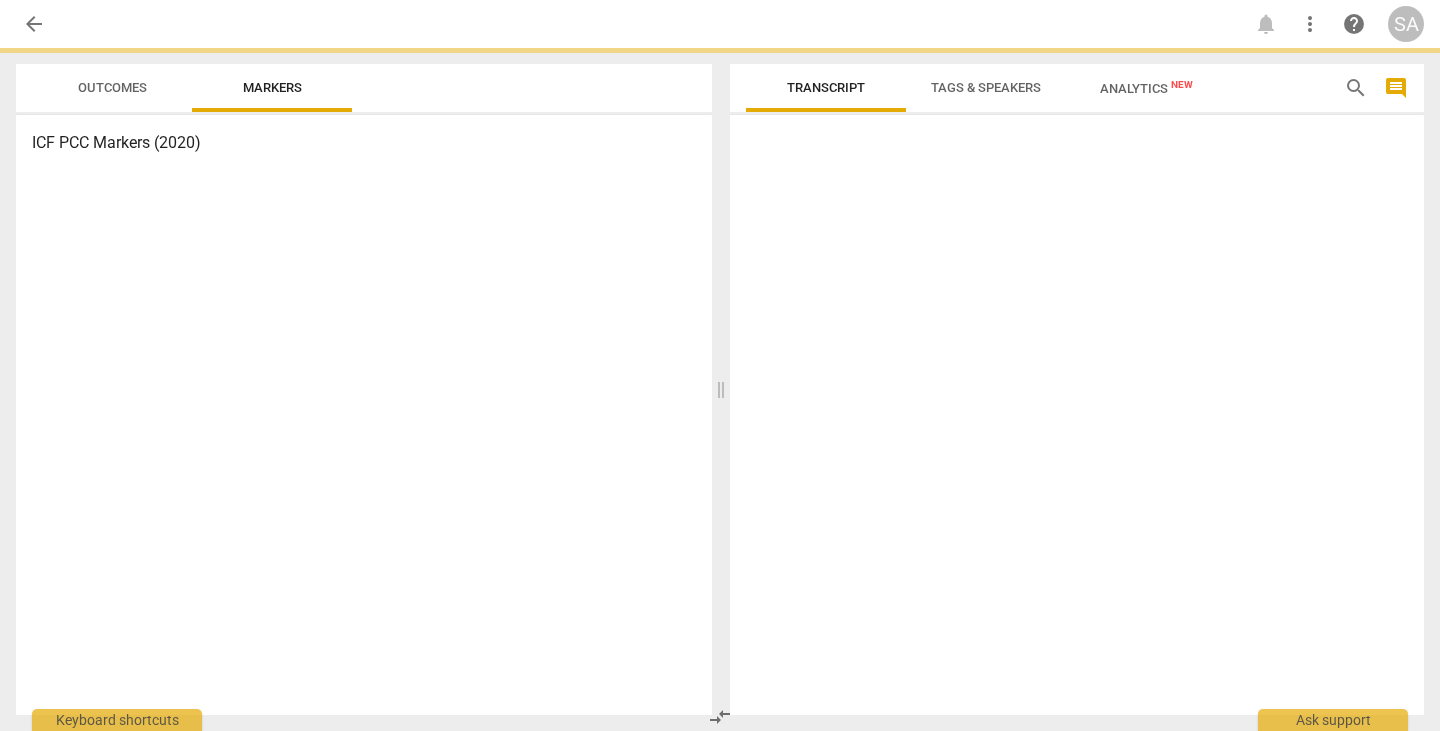 scroll, scrollTop: 0, scrollLeft: 0, axis: both 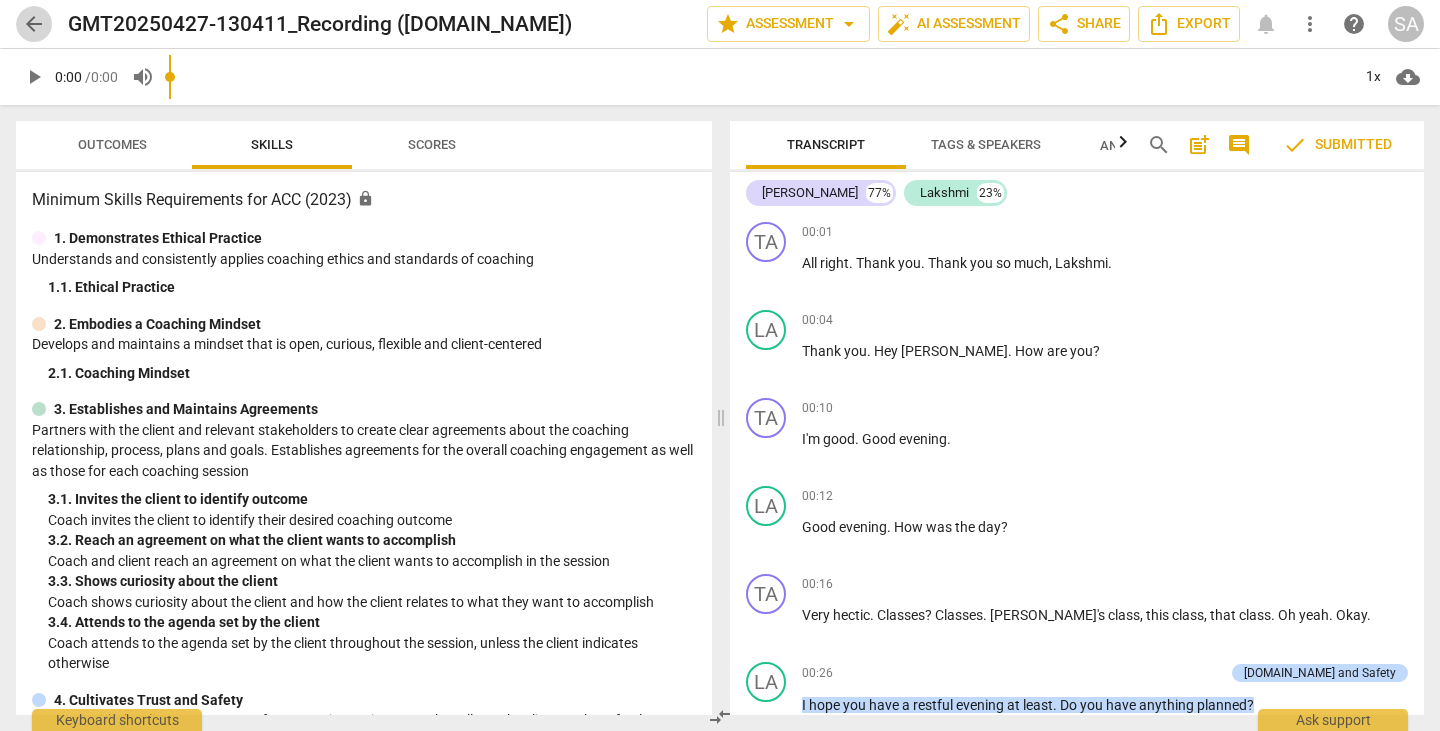 click on "arrow_back" at bounding box center [34, 24] 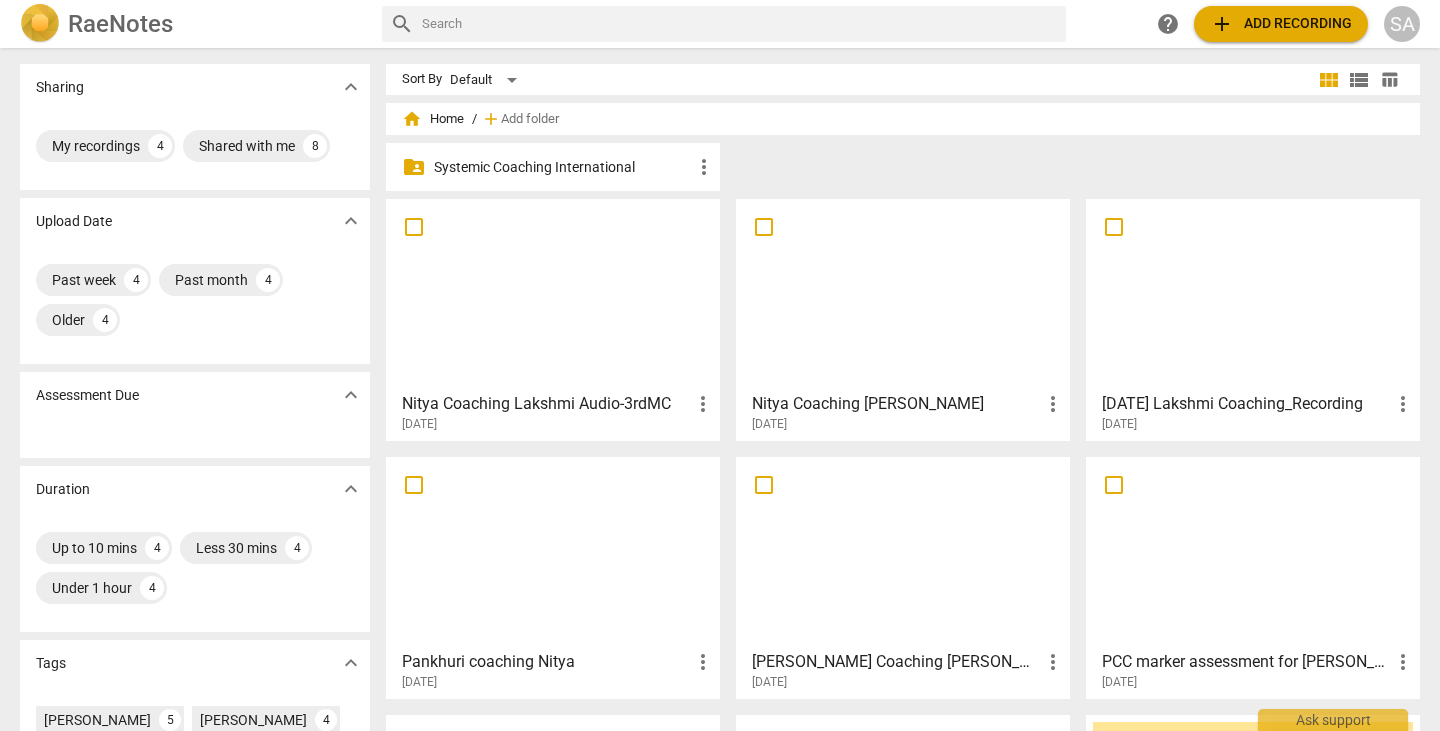 click at bounding box center (903, 294) 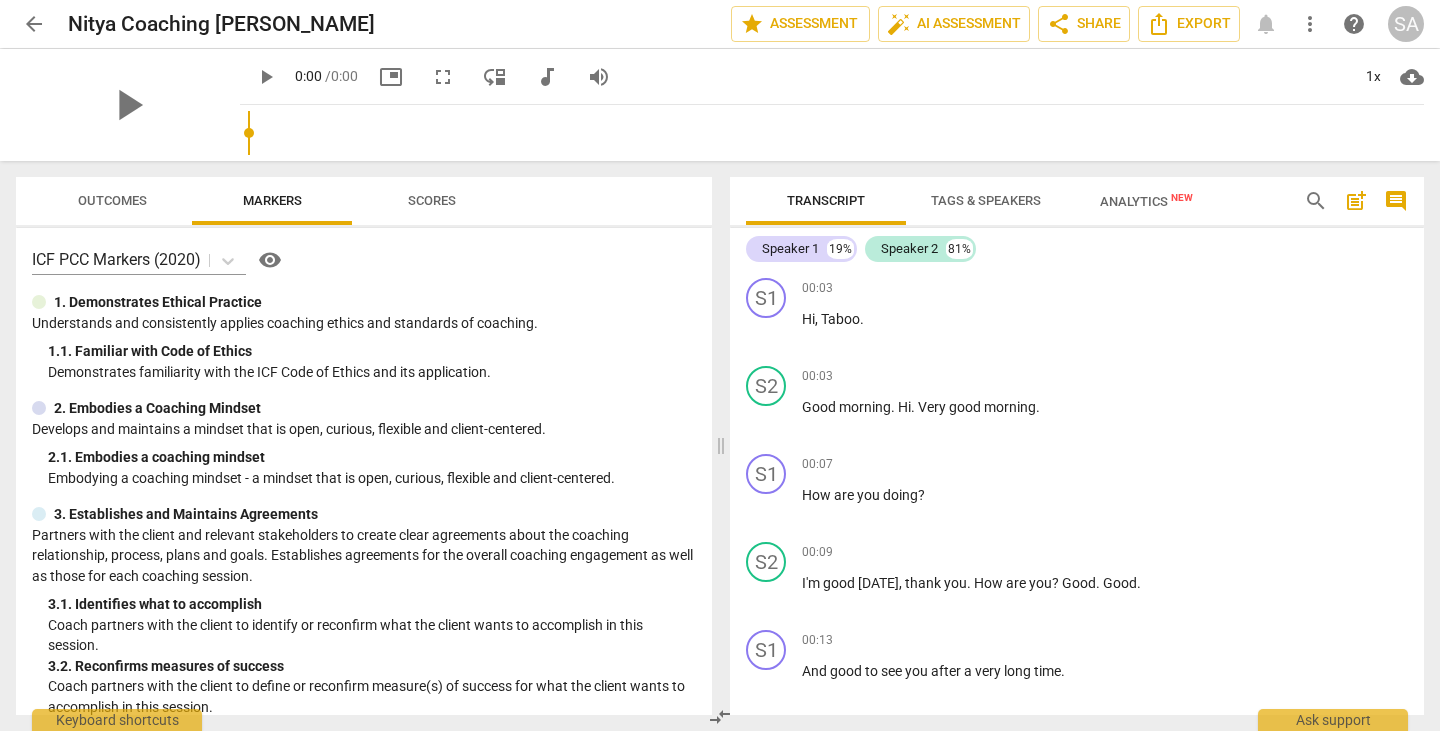 click on "arrow_back" at bounding box center [34, 24] 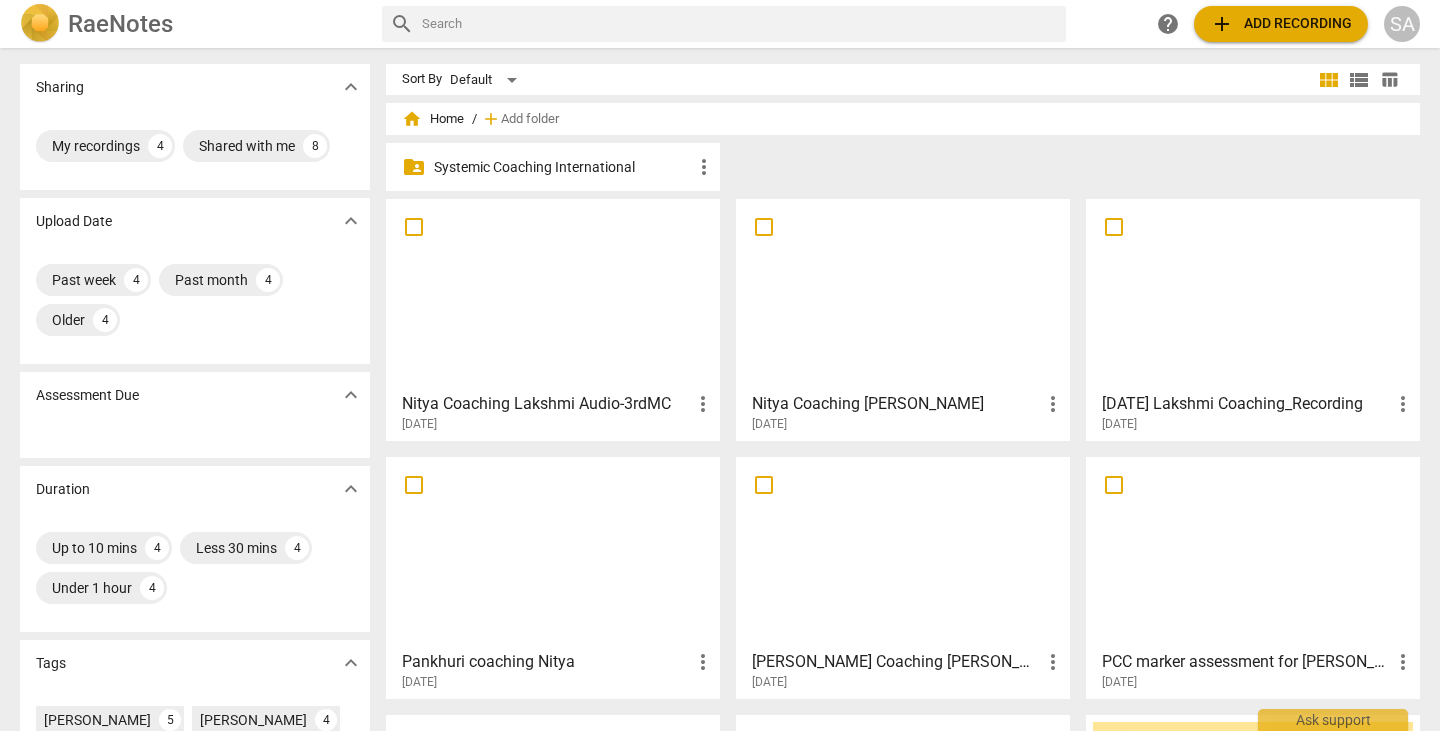 click at bounding box center (553, 294) 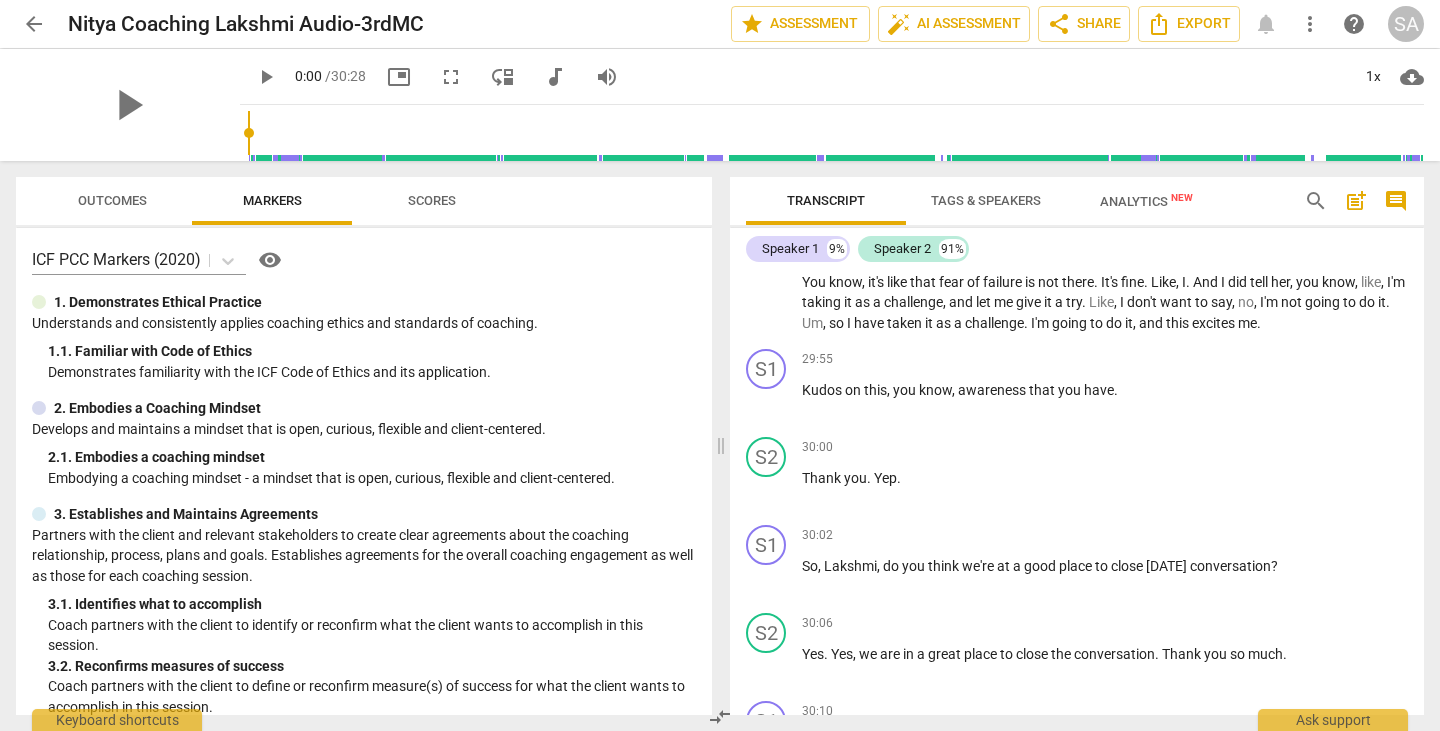 scroll, scrollTop: 7800, scrollLeft: 0, axis: vertical 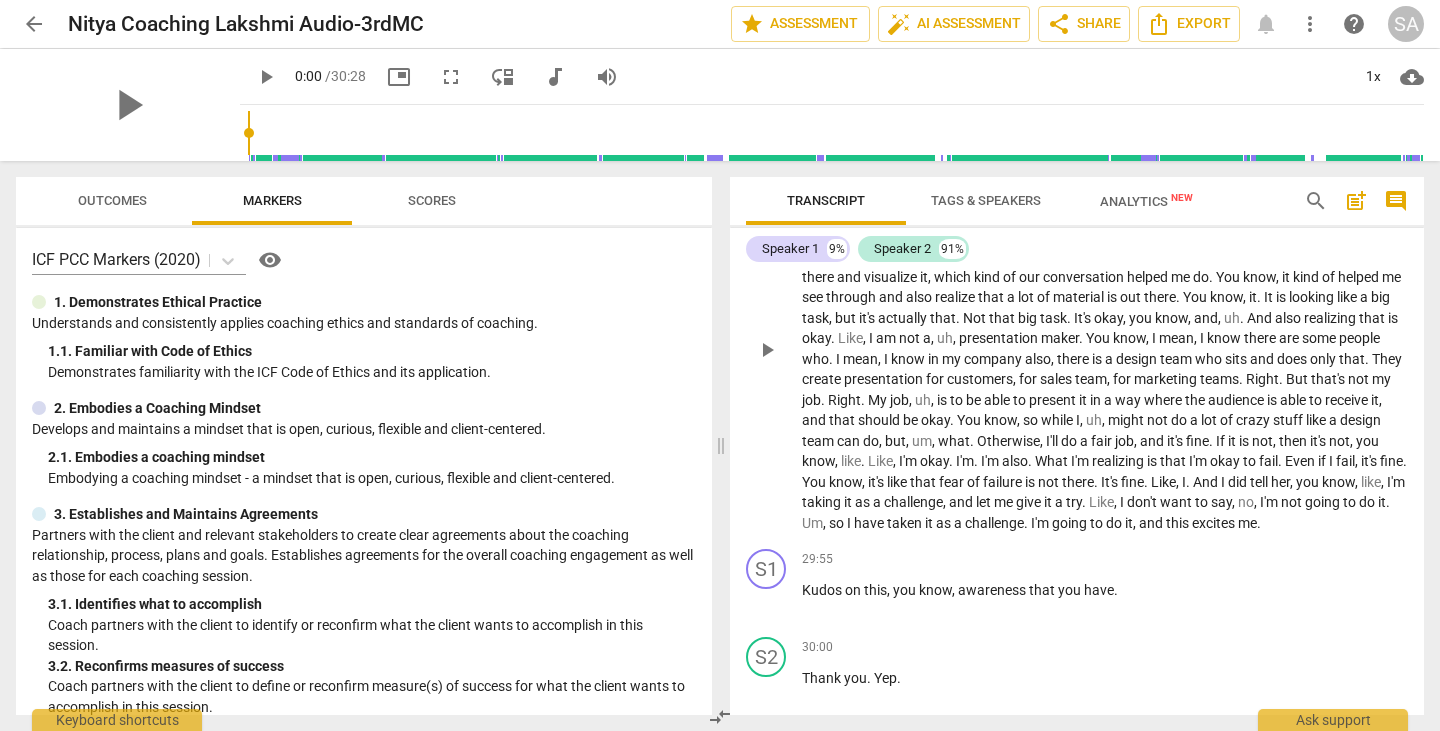 click on "play_arrow" at bounding box center (767, 350) 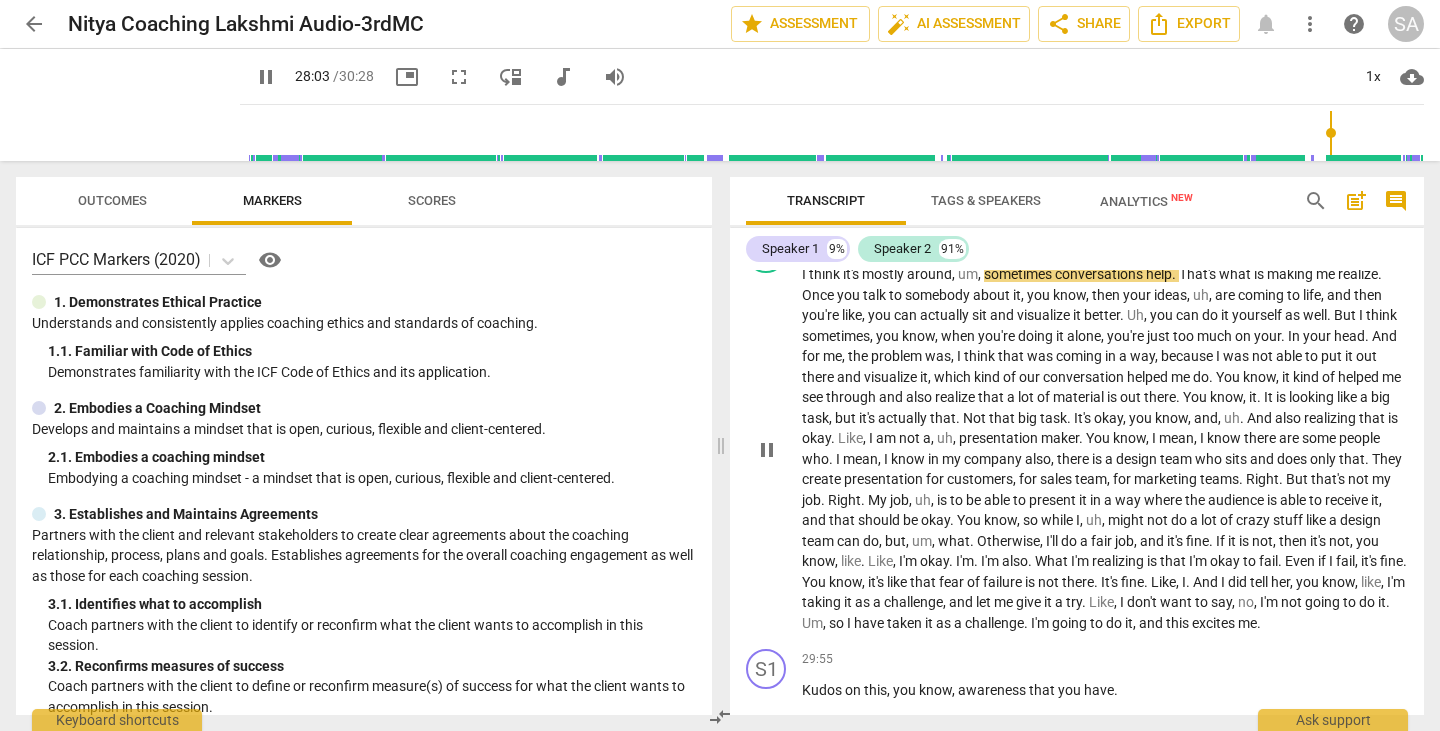 scroll, scrollTop: 7800, scrollLeft: 0, axis: vertical 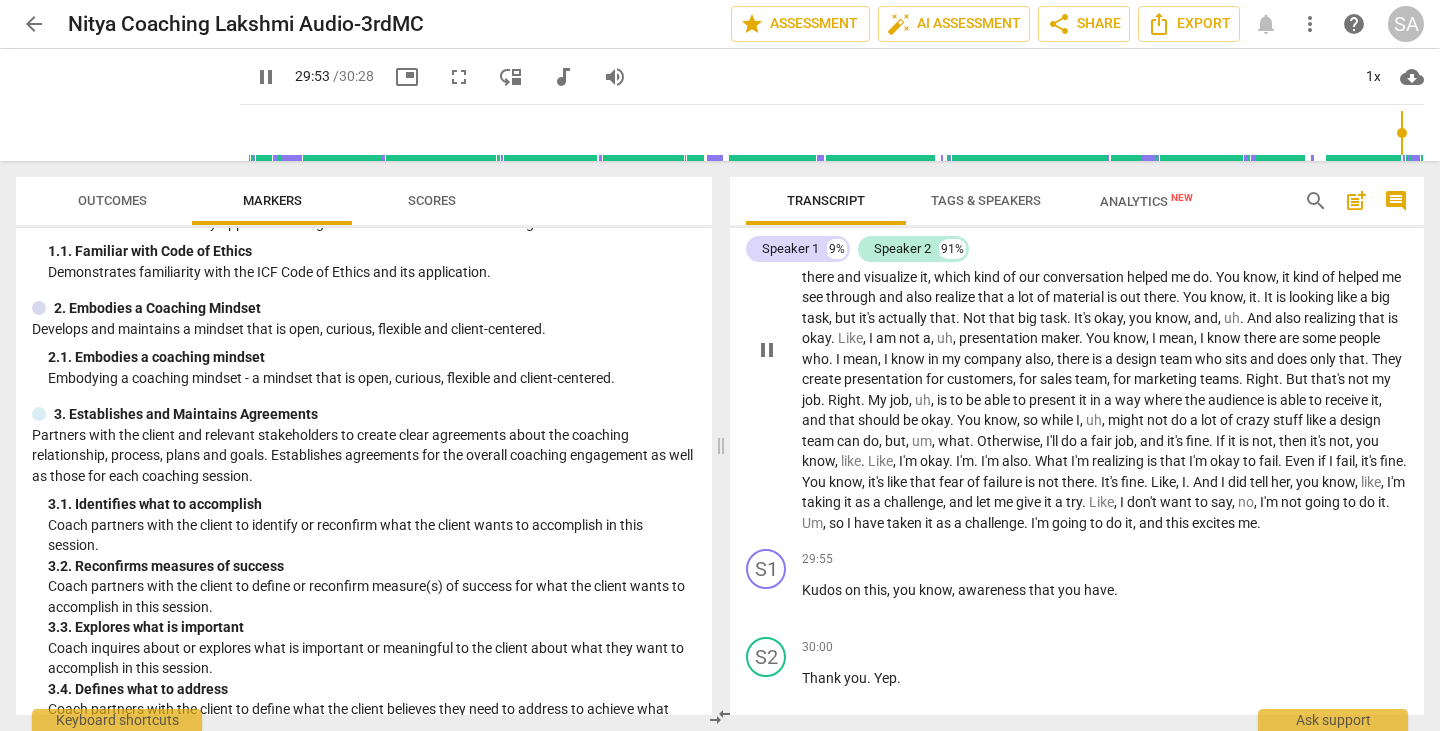 click on "pause" at bounding box center [767, 350] 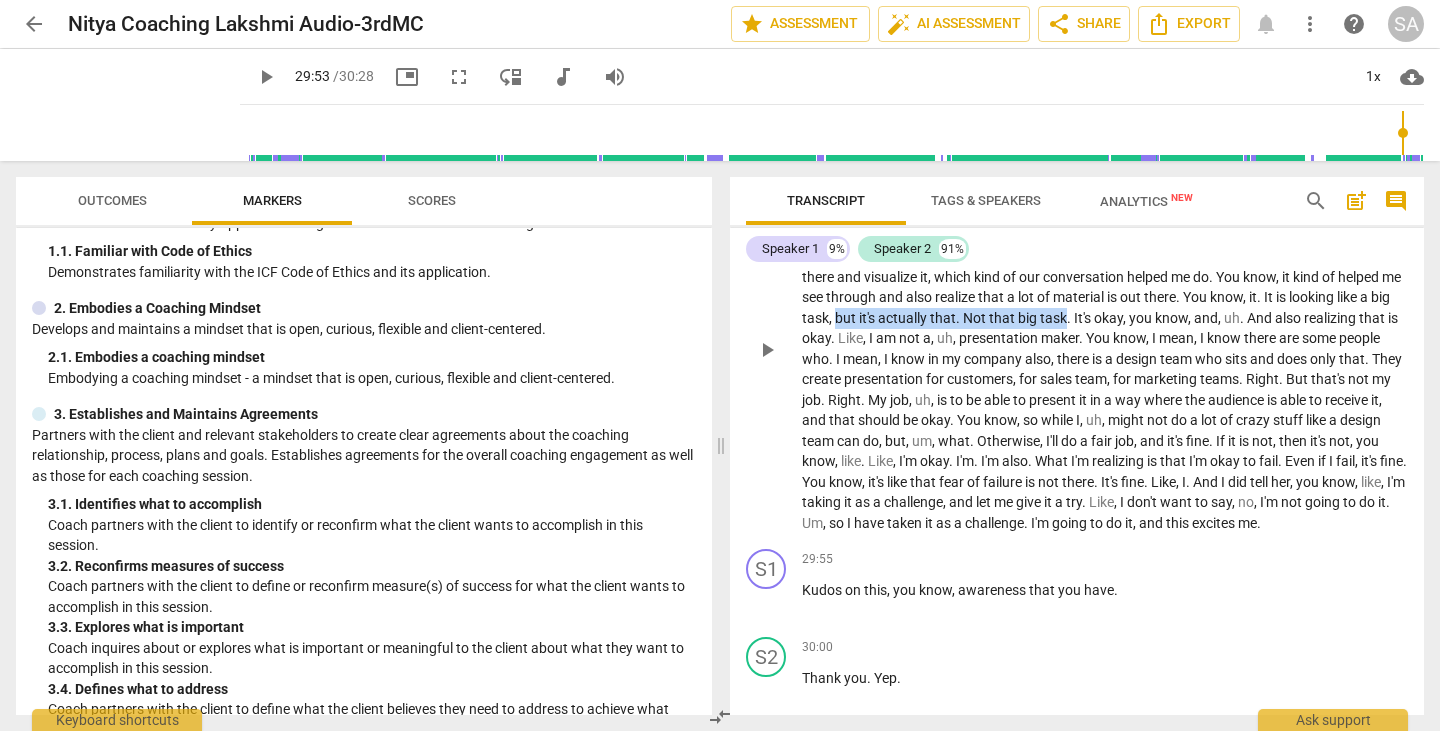 drag, startPoint x: 941, startPoint y: 439, endPoint x: 1171, endPoint y: 444, distance: 230.05434 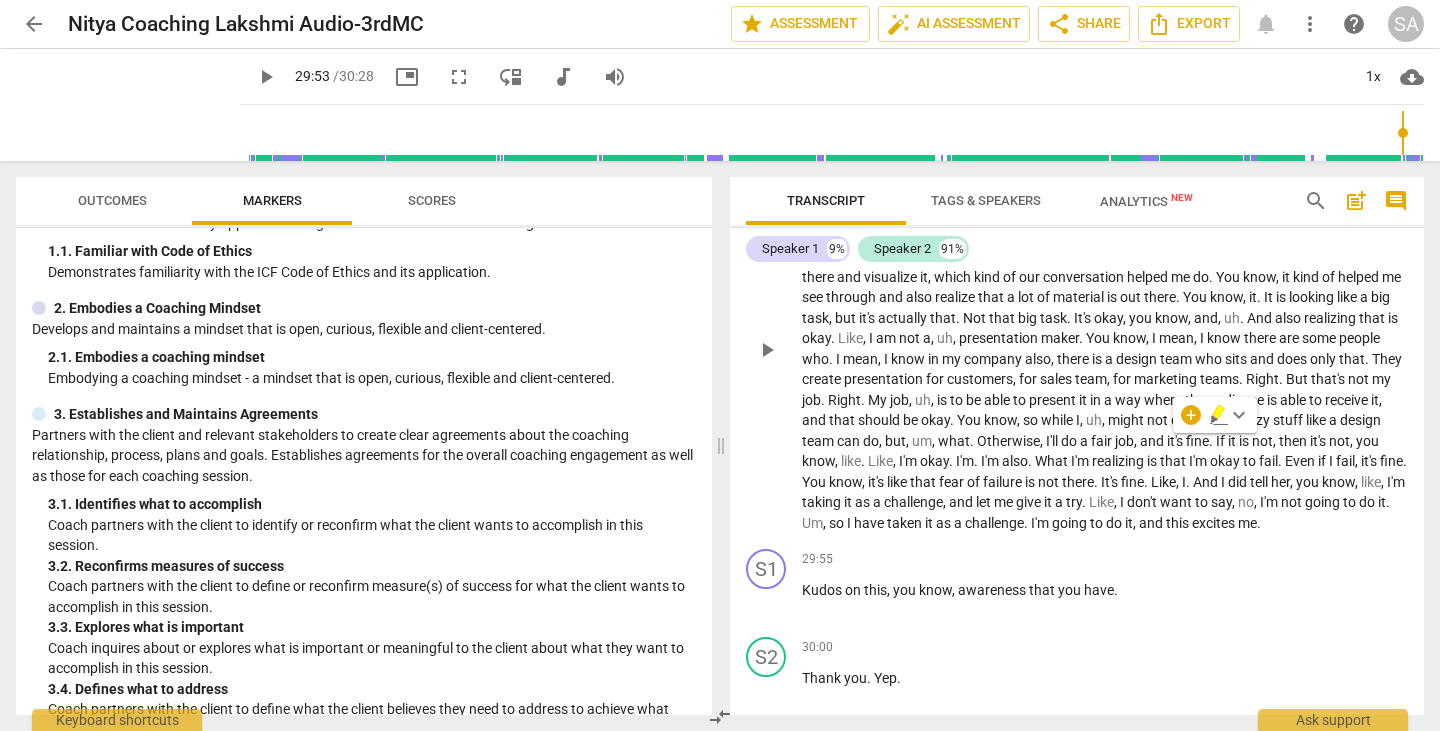 click on "You" at bounding box center (1196, 297) 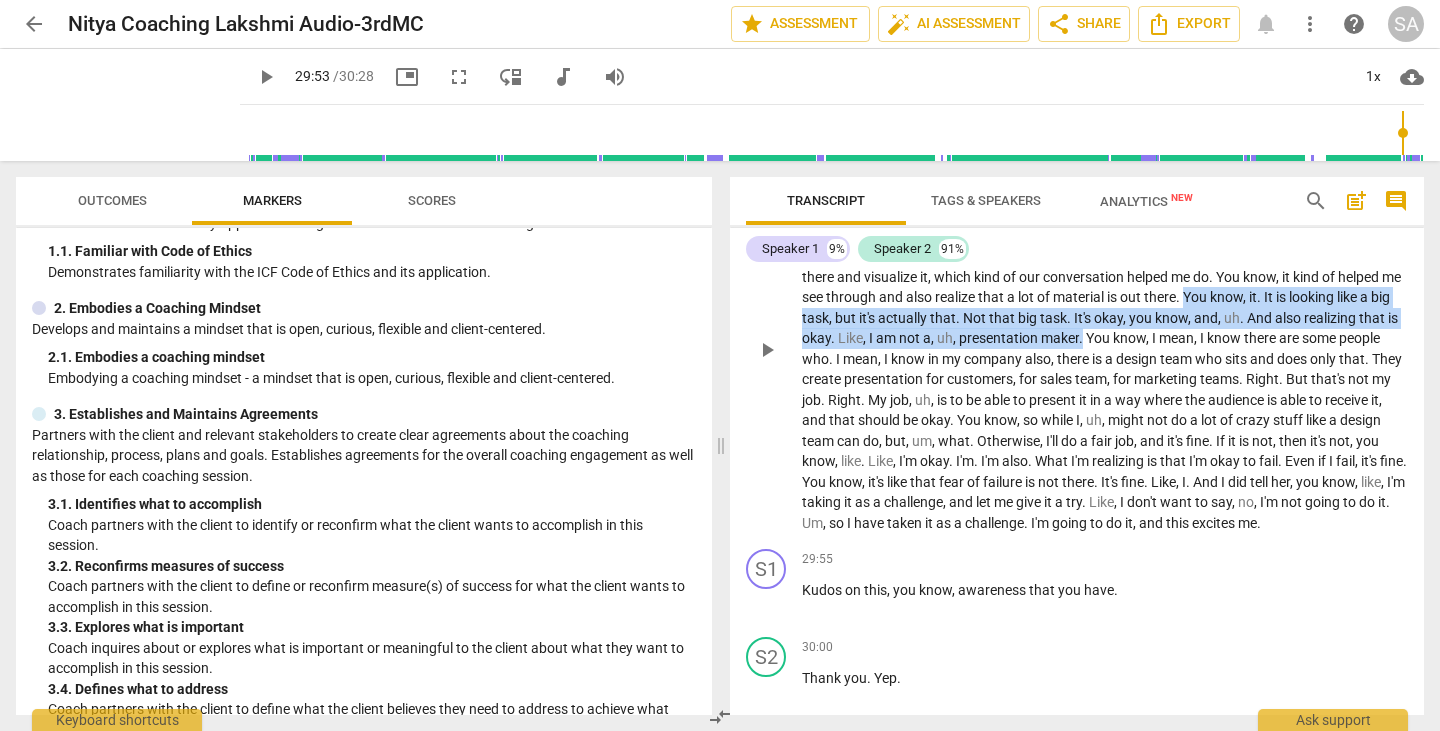 drag, startPoint x: 1257, startPoint y: 416, endPoint x: 1211, endPoint y: 456, distance: 60.959003 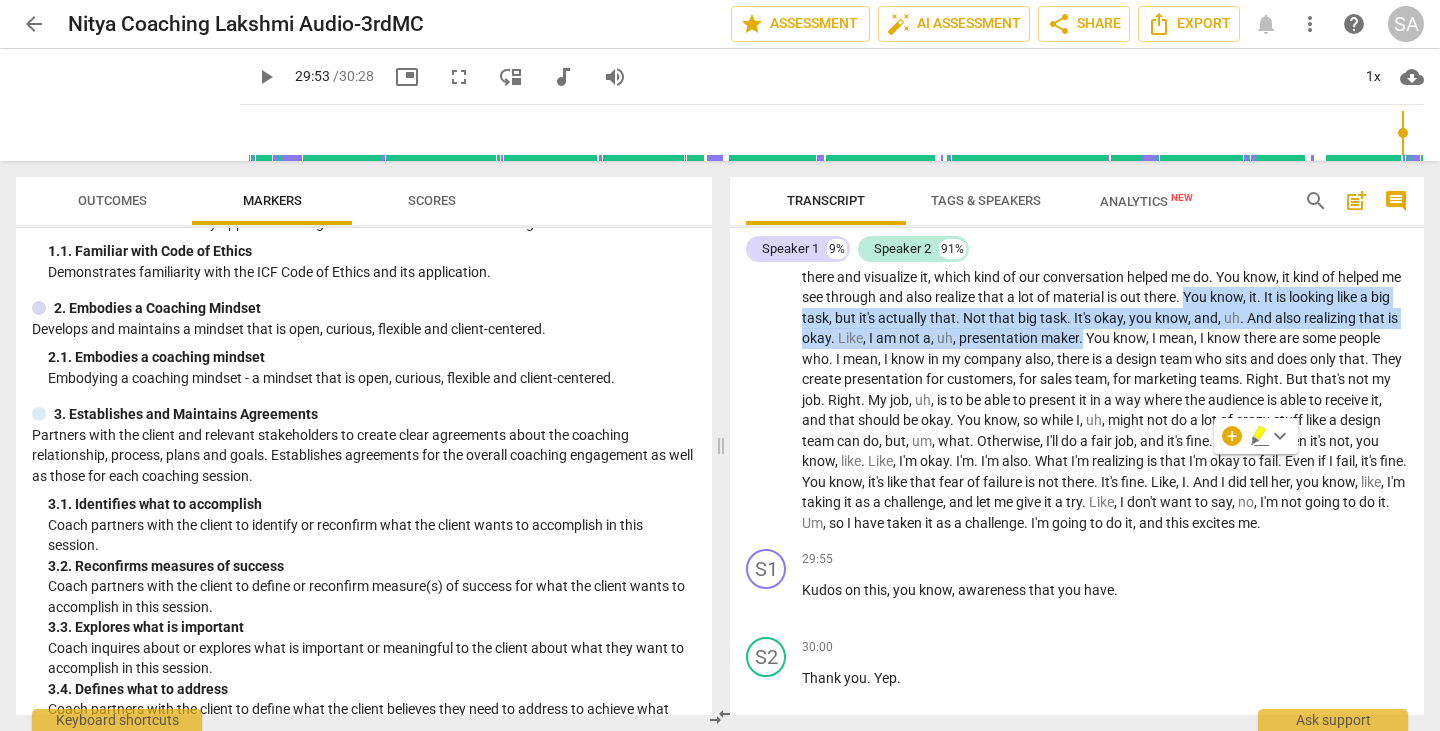 copy on "You   know ,   it .   It   is   looking   like   a   big   task ,   but   it's   actually   that .   Not   that   big   task .   It's   okay ,   you   know ,   and ,   uh .   And   also   realizing   that   is   okay .   Like ,   I   am   not   a ,   uh ,   presentation   maker ." 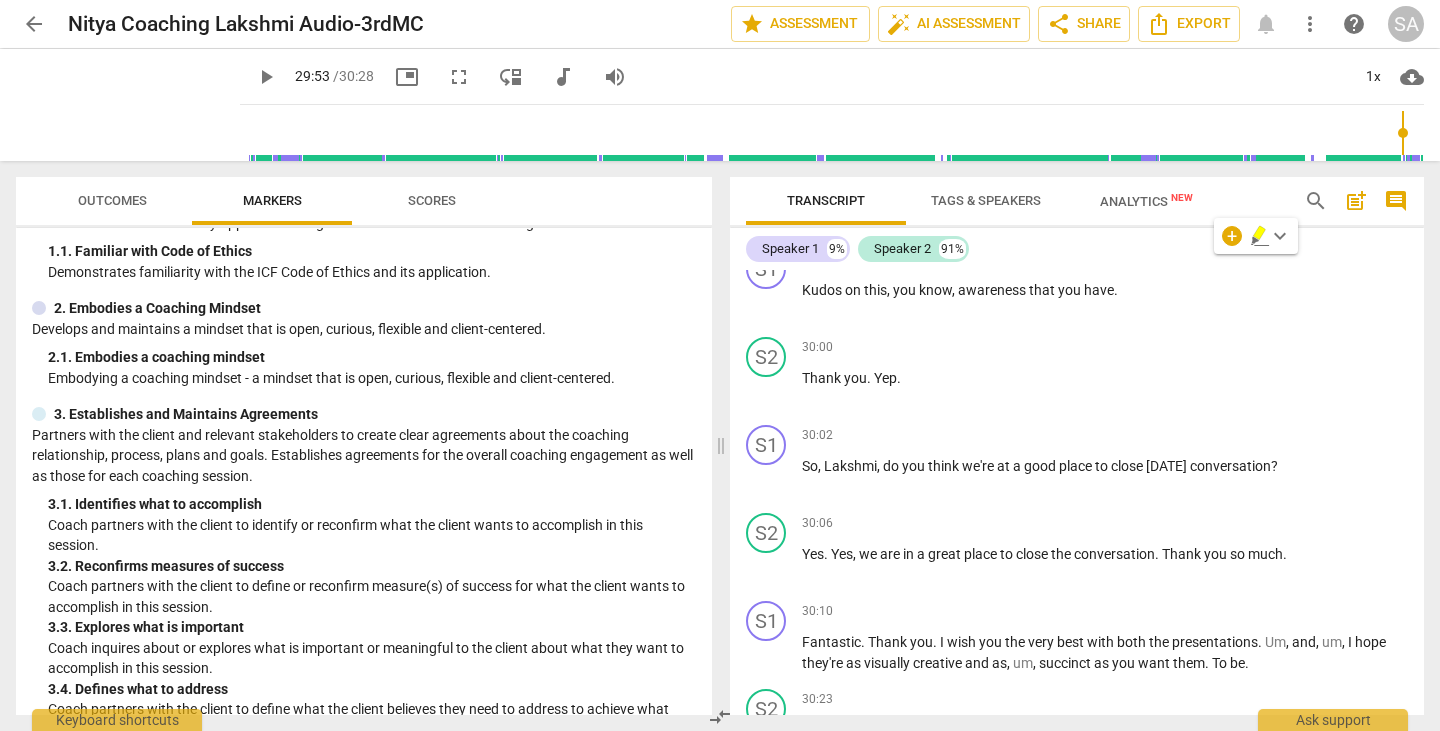 scroll, scrollTop: 7900, scrollLeft: 0, axis: vertical 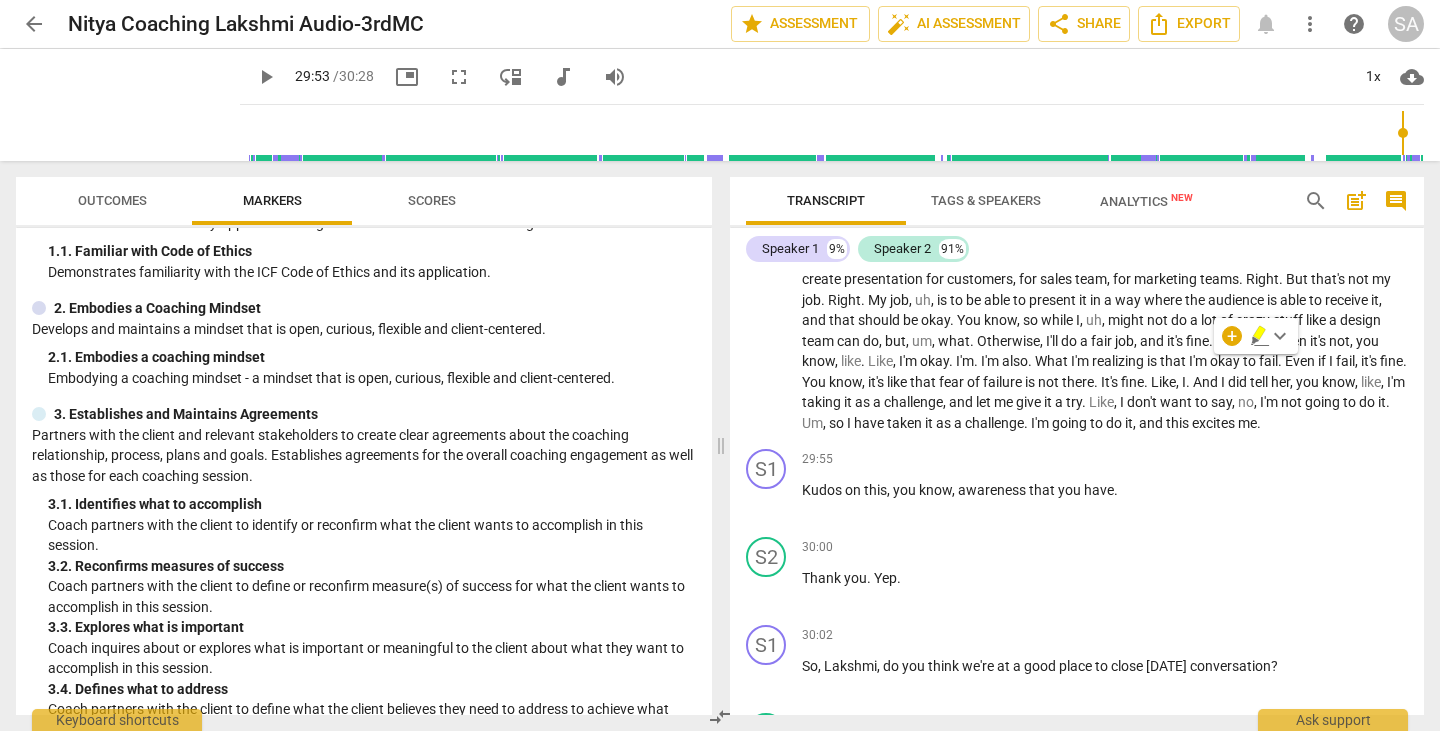 drag, startPoint x: 1014, startPoint y: 421, endPoint x: 1106, endPoint y: 436, distance: 93.214806 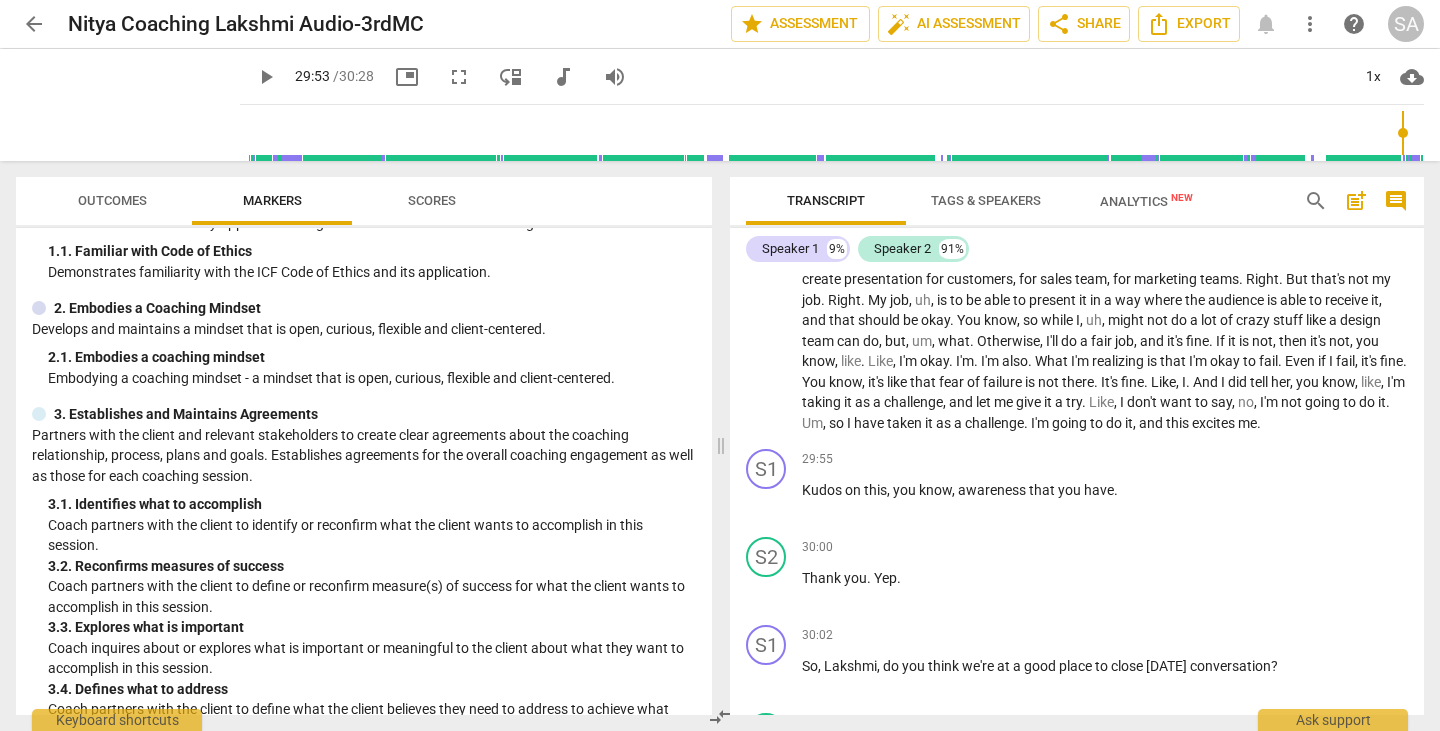 drag, startPoint x: 1039, startPoint y: 429, endPoint x: 1015, endPoint y: 428, distance: 24.020824 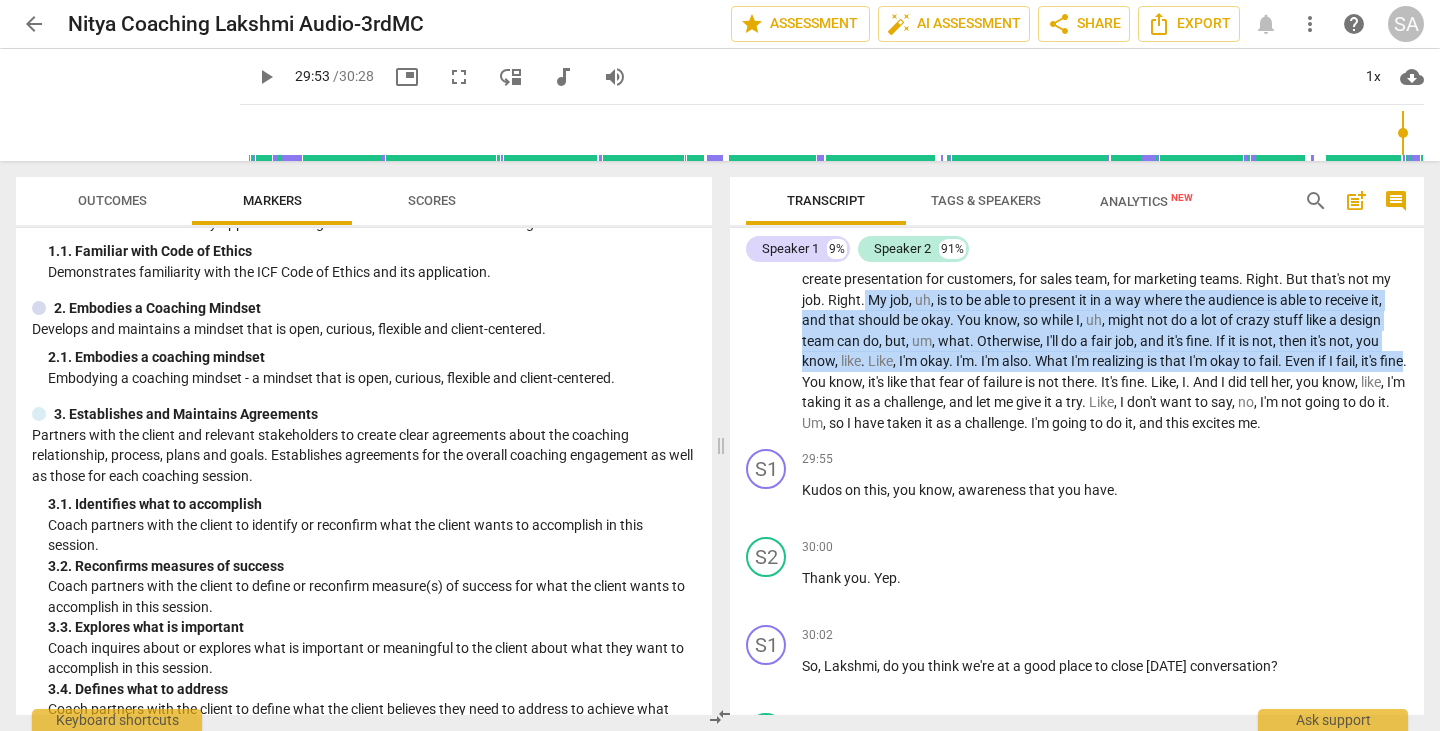 drag, startPoint x: 1010, startPoint y: 417, endPoint x: 996, endPoint y: 500, distance: 84.17244 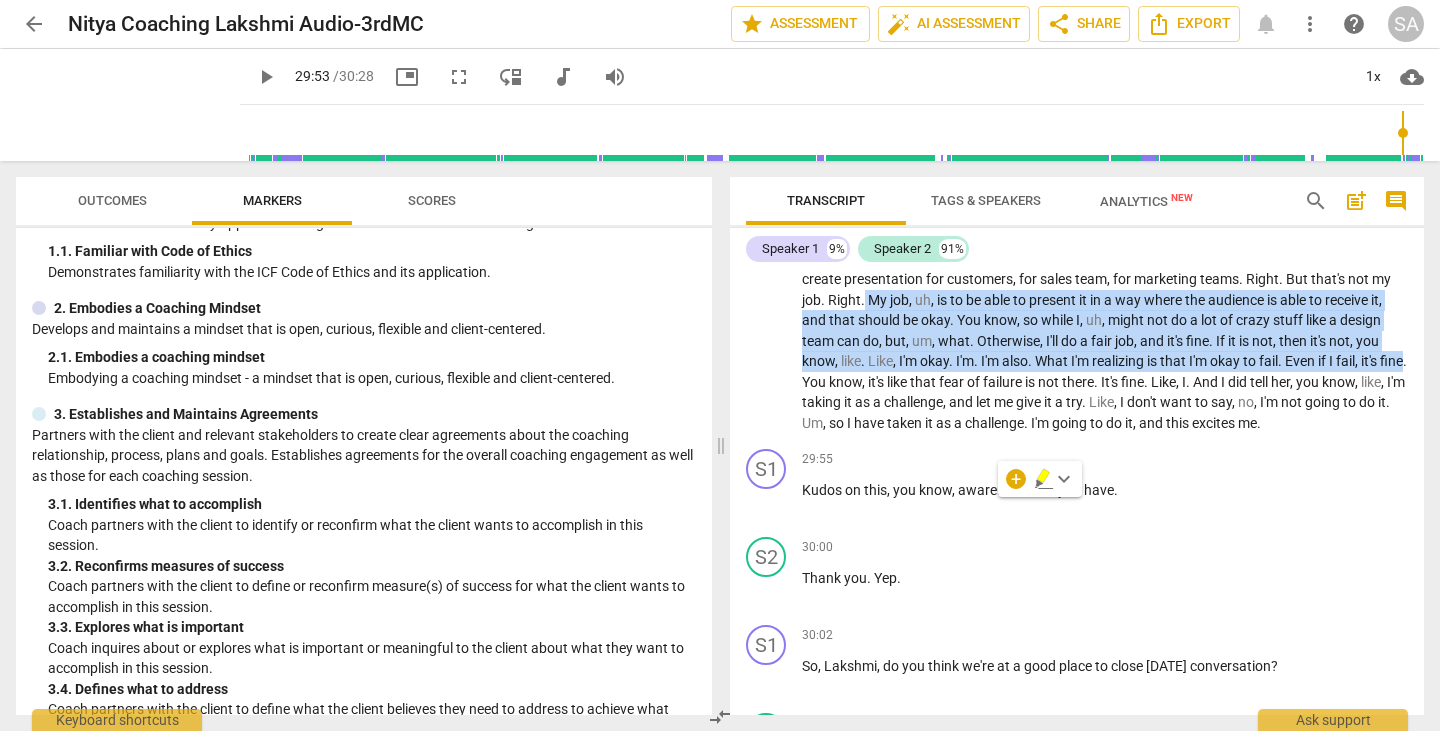 copy on "My   job ,   uh ,   is   to   be   able   to   present   it   in   a   way   where   the   audience   is   able   to   receive   it ,   and   that   should   be   okay .   You   know ,   so   while   I ,   uh ,   might   not   do   a   lot   of   crazy   stuff   like   a   design   team   can   do ,   but ,   um ,   what .   Otherwise ,   I'll   do   a   fair   job ,   and   it's   fine .   If   it   is   not ,   then   it's   not ,   you   know ,   like .   Like ,   I'm   okay .   I'm .   I'm   also .   What   I'm   realizing   is   that   I'm   okay   to   fail .   Even   if   I   fail ,   it's   fine" 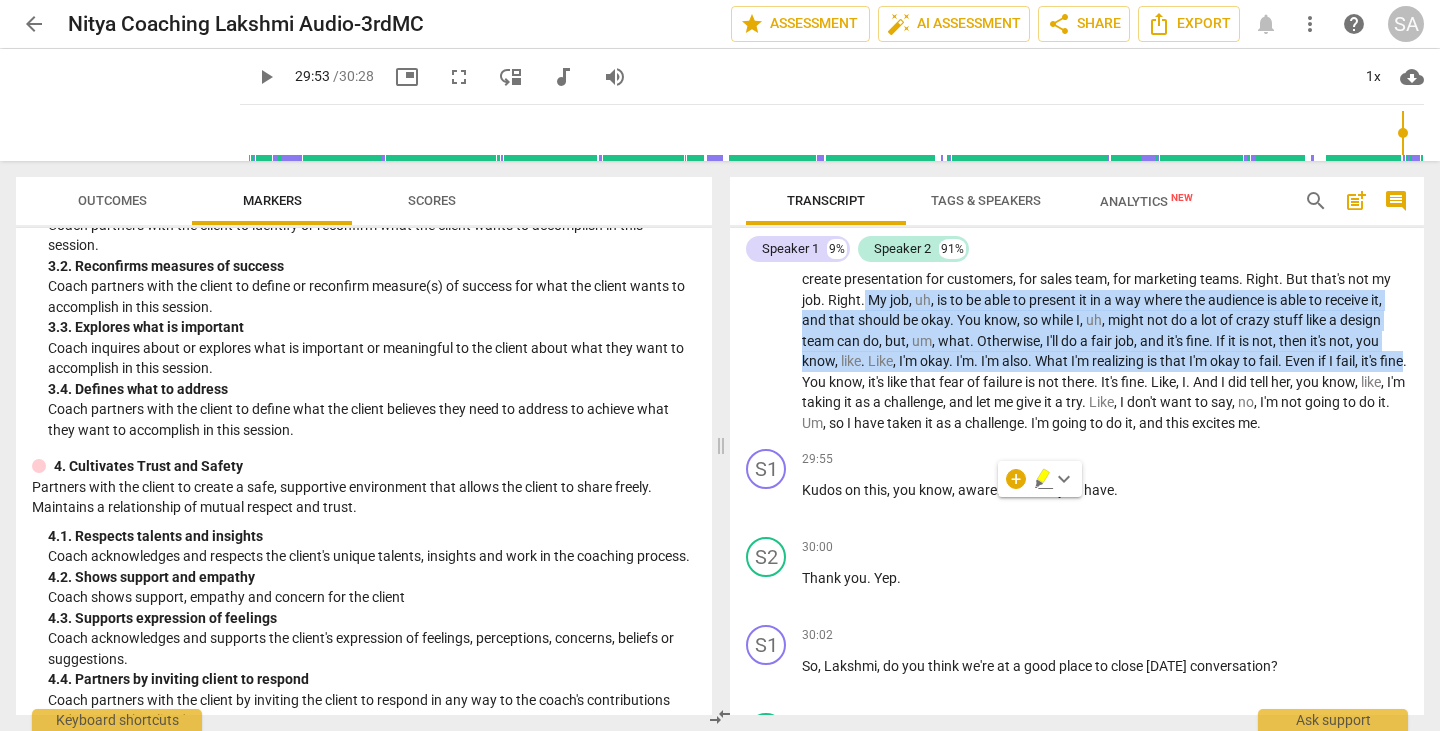 scroll, scrollTop: 500, scrollLeft: 0, axis: vertical 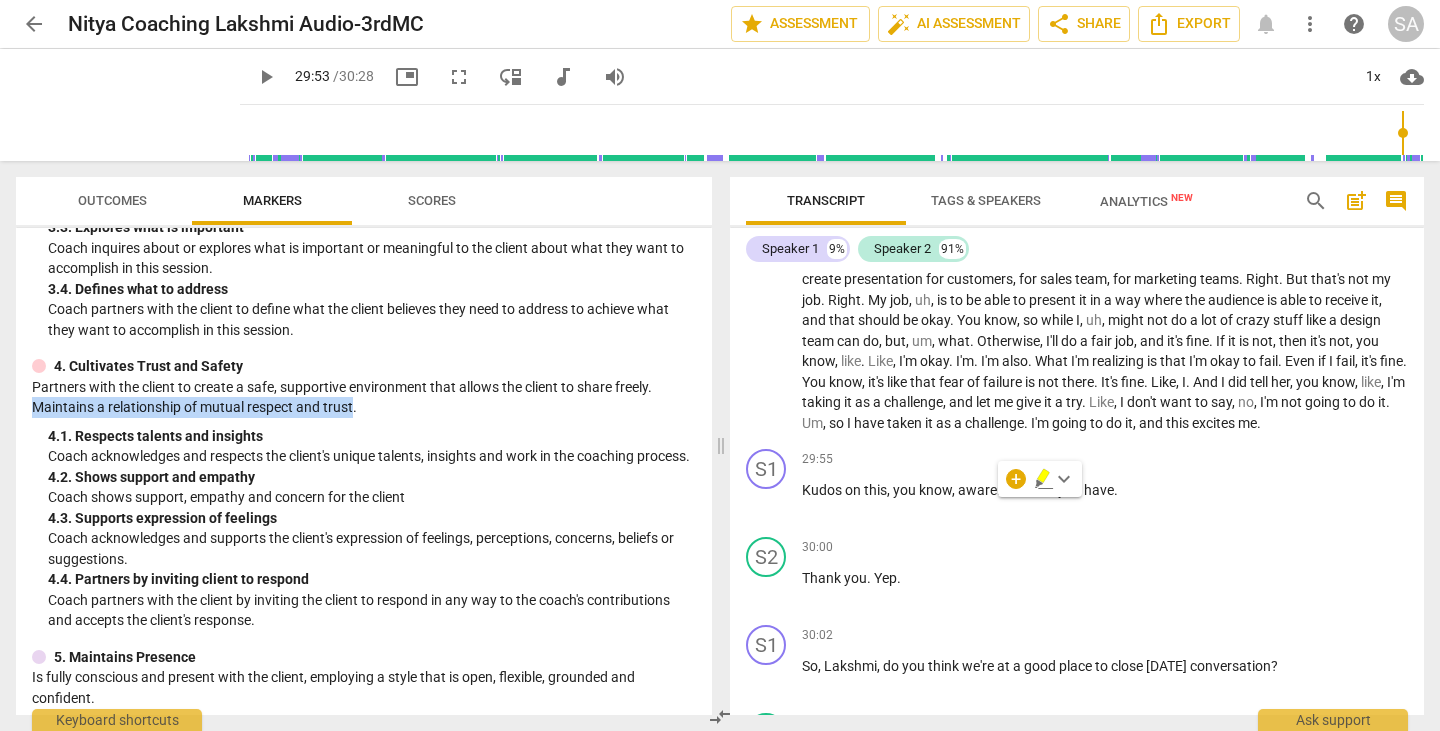 drag, startPoint x: 351, startPoint y: 400, endPoint x: 22, endPoint y: 400, distance: 329 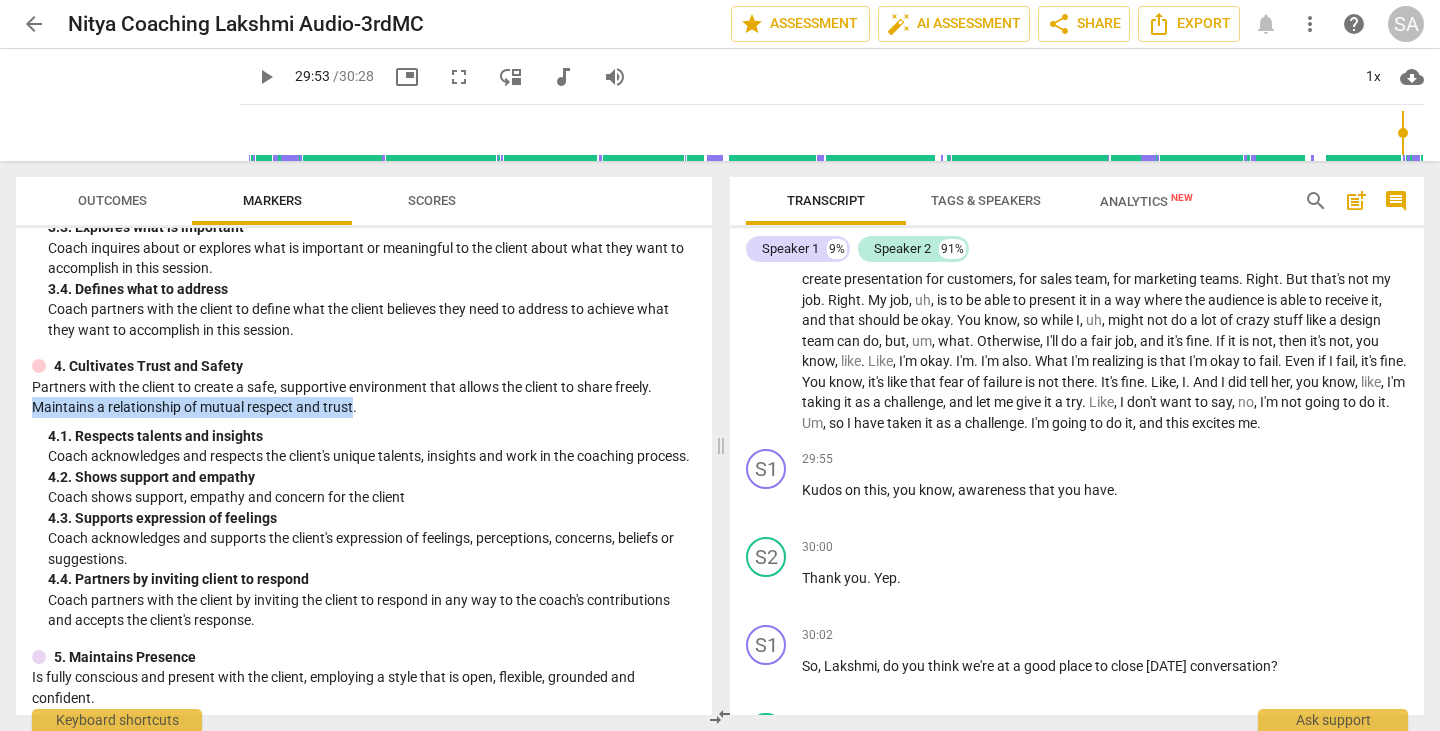 copy on "Maintains a relationship of mutual respect and trust" 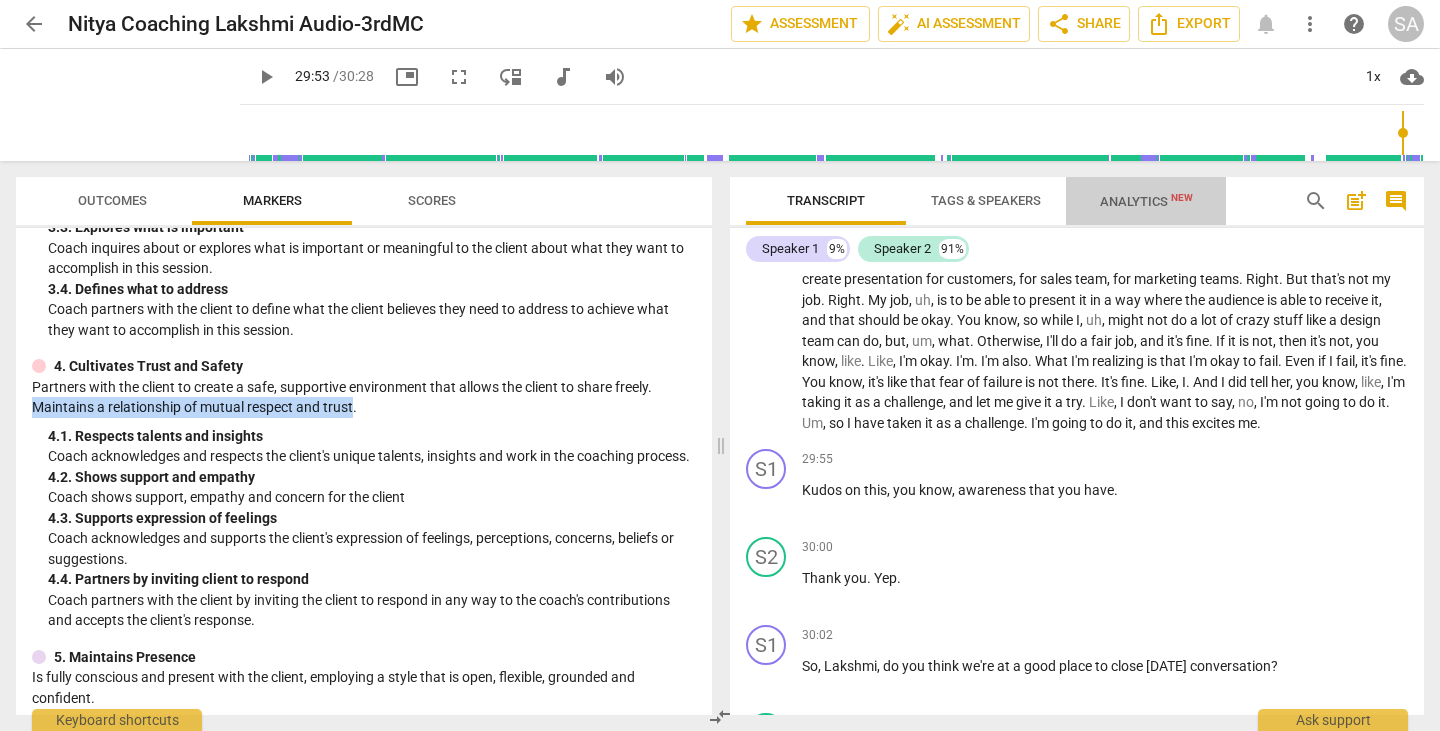 click on "Analytics   New" at bounding box center (1146, 201) 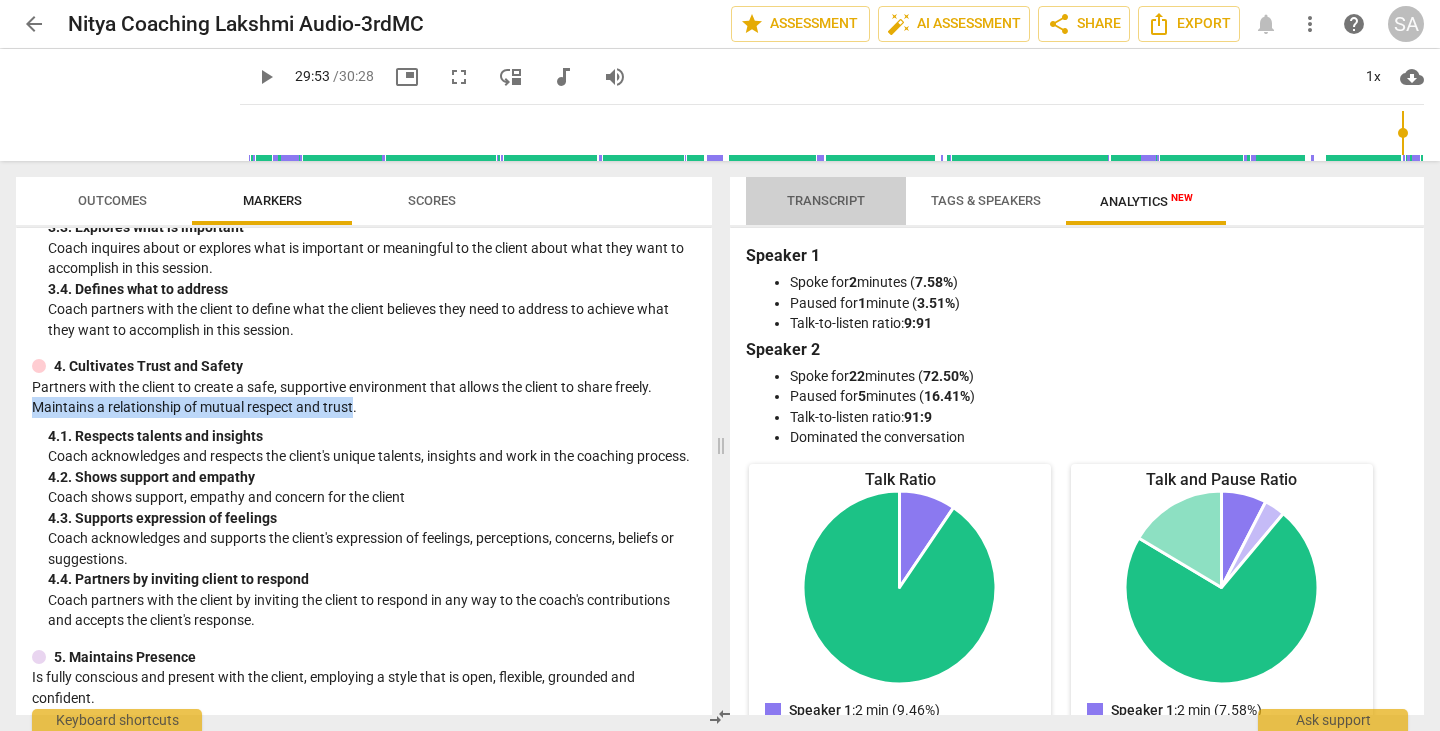 click on "Transcript" at bounding box center (826, 200) 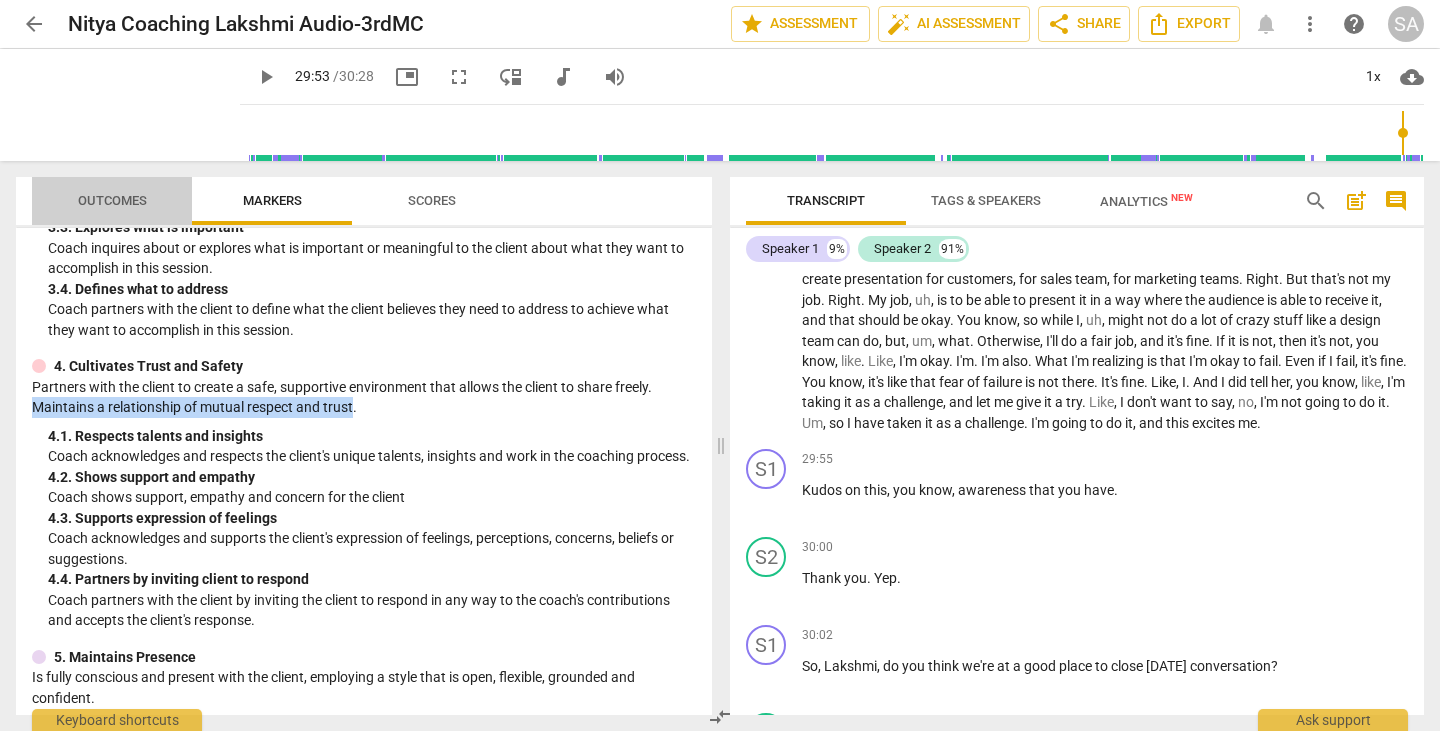 click on "Outcomes" at bounding box center [112, 200] 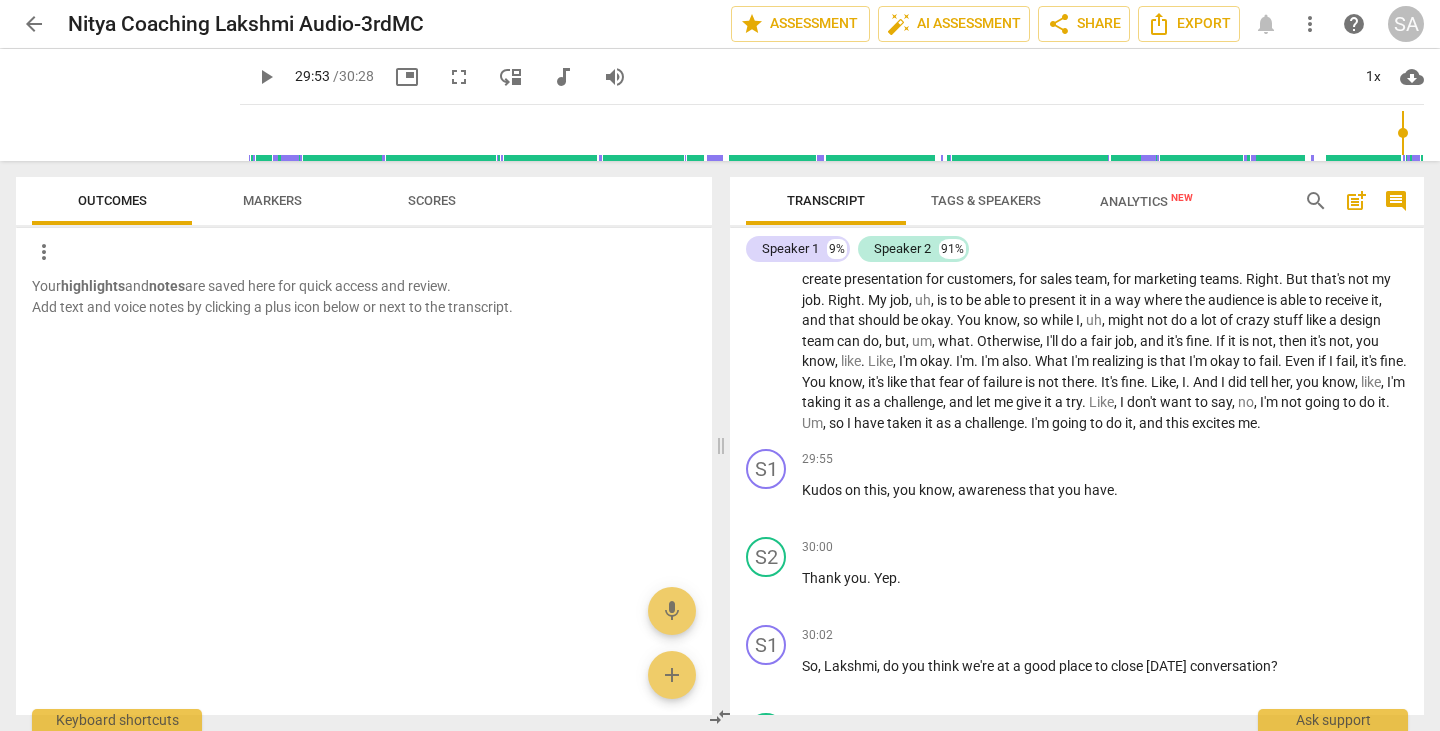 click on "Like" at bounding box center (850, 238) 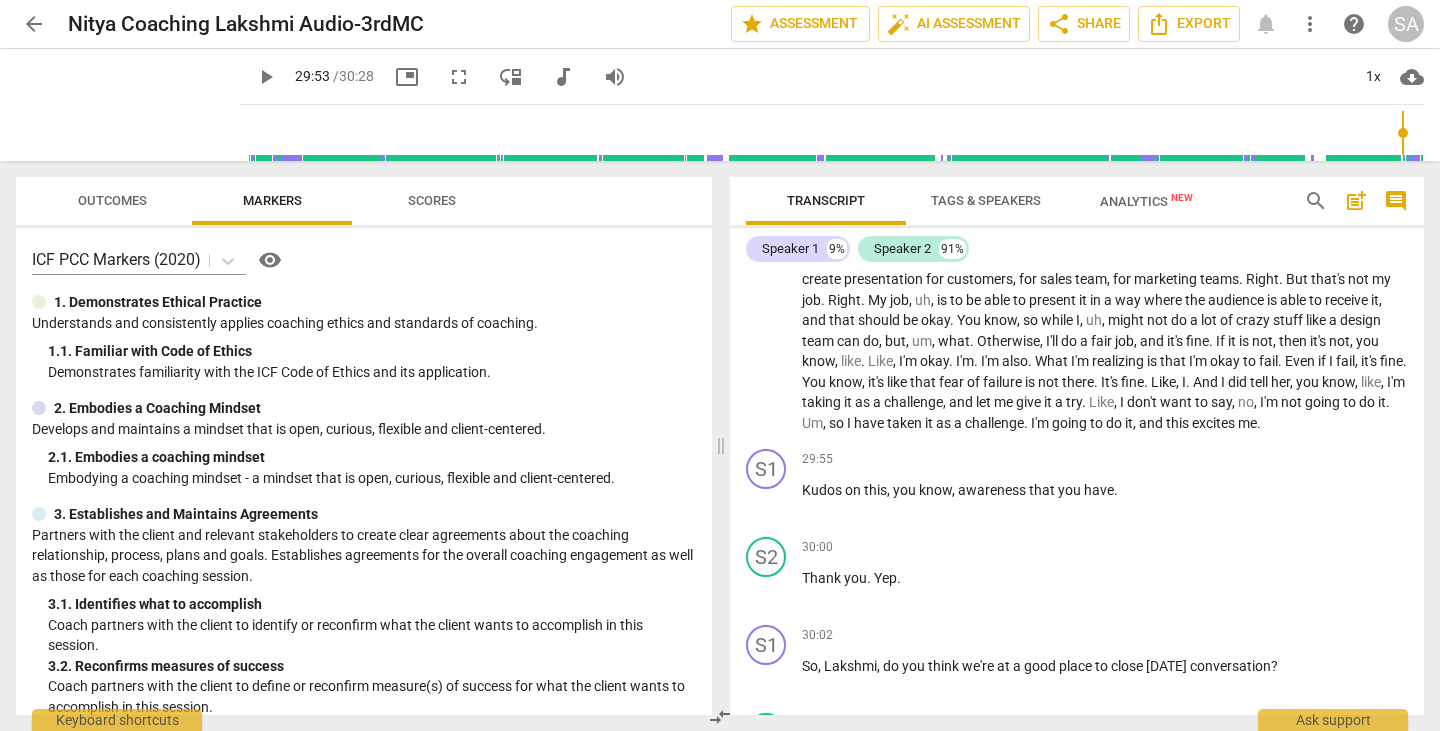 click on "receive" at bounding box center (1348, 300) 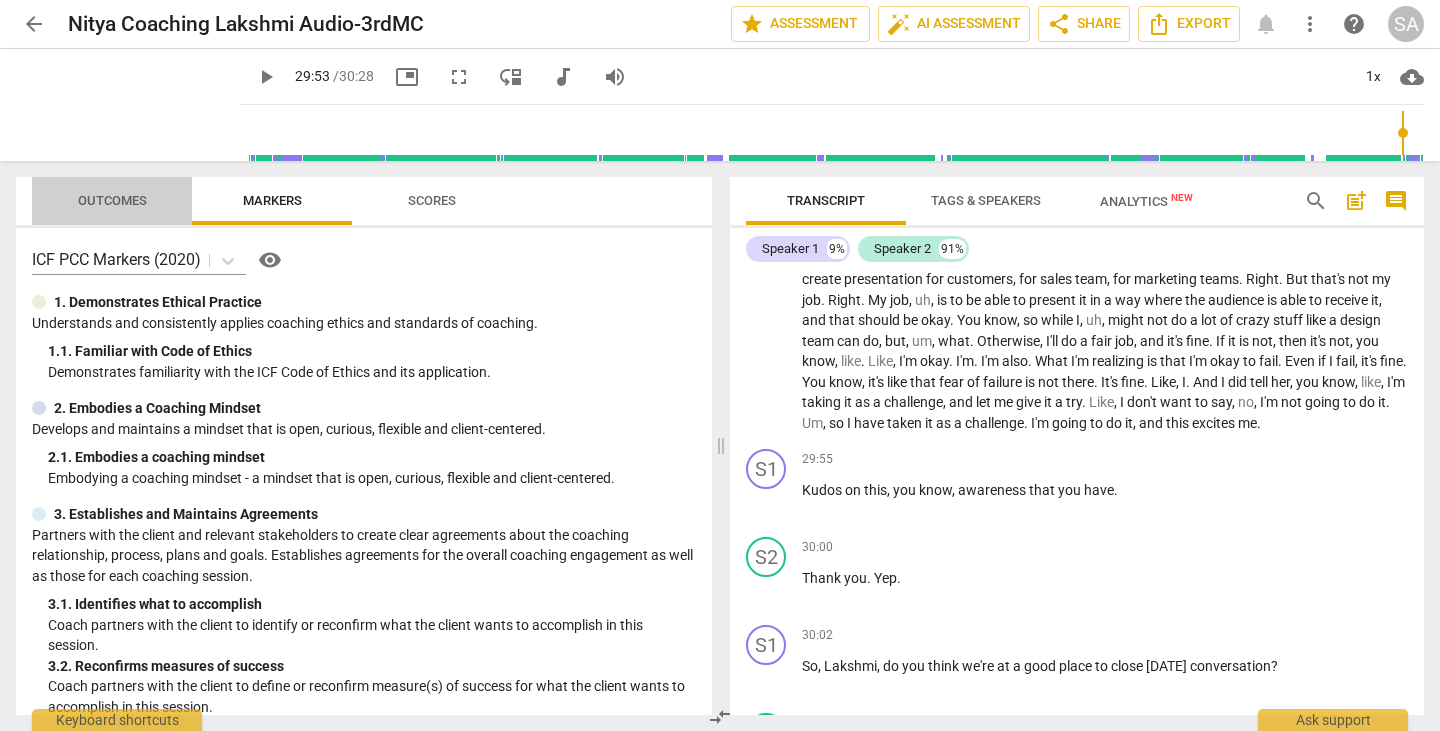 click on "Outcomes" at bounding box center [112, 200] 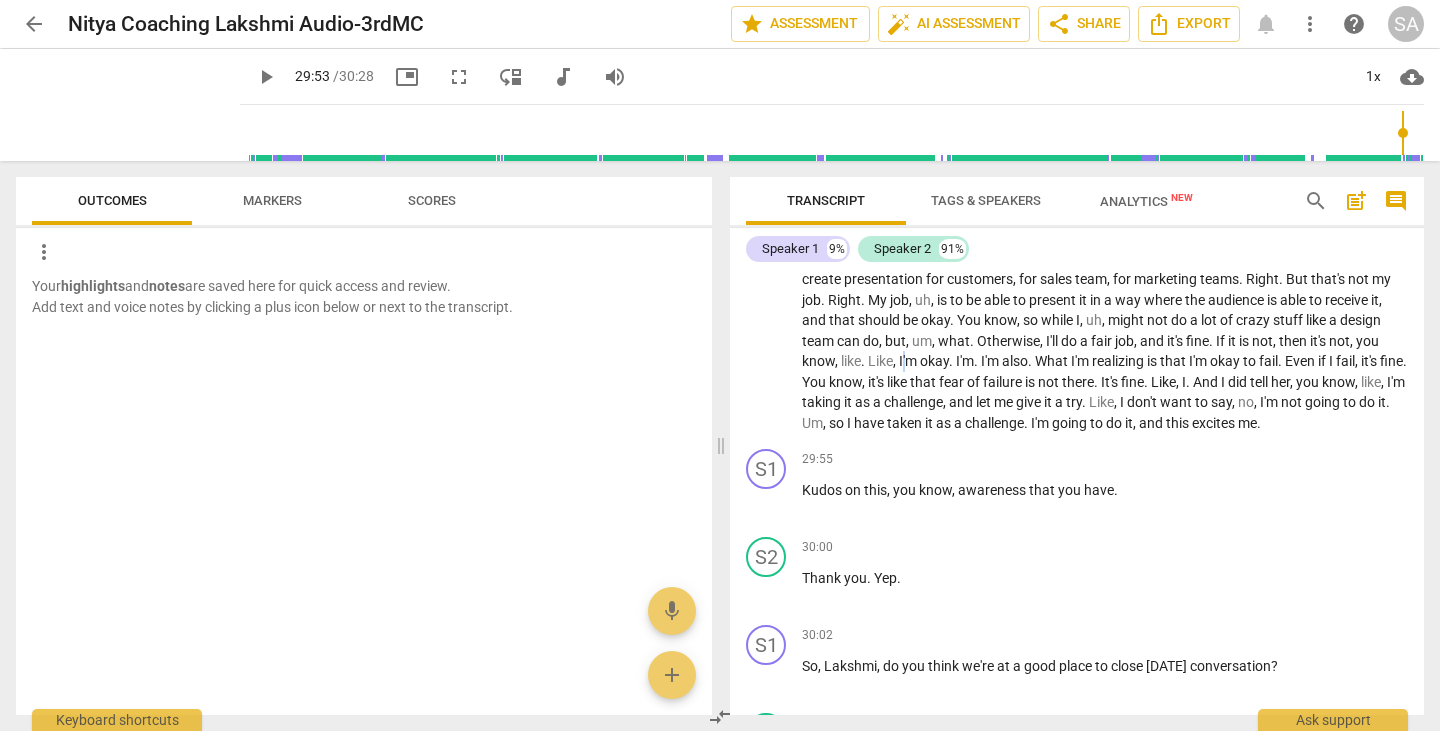 click on "I'm" at bounding box center [909, 361] 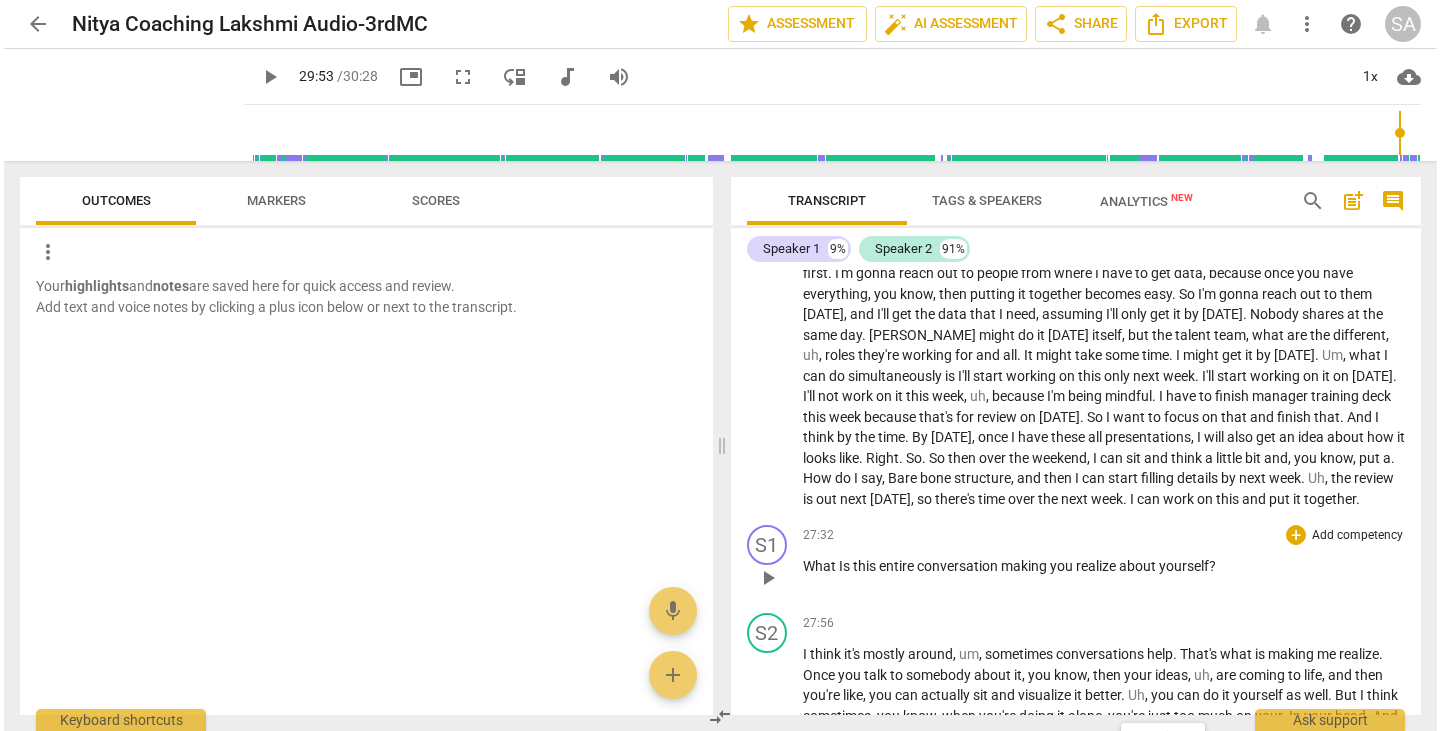 scroll, scrollTop: 7700, scrollLeft: 0, axis: vertical 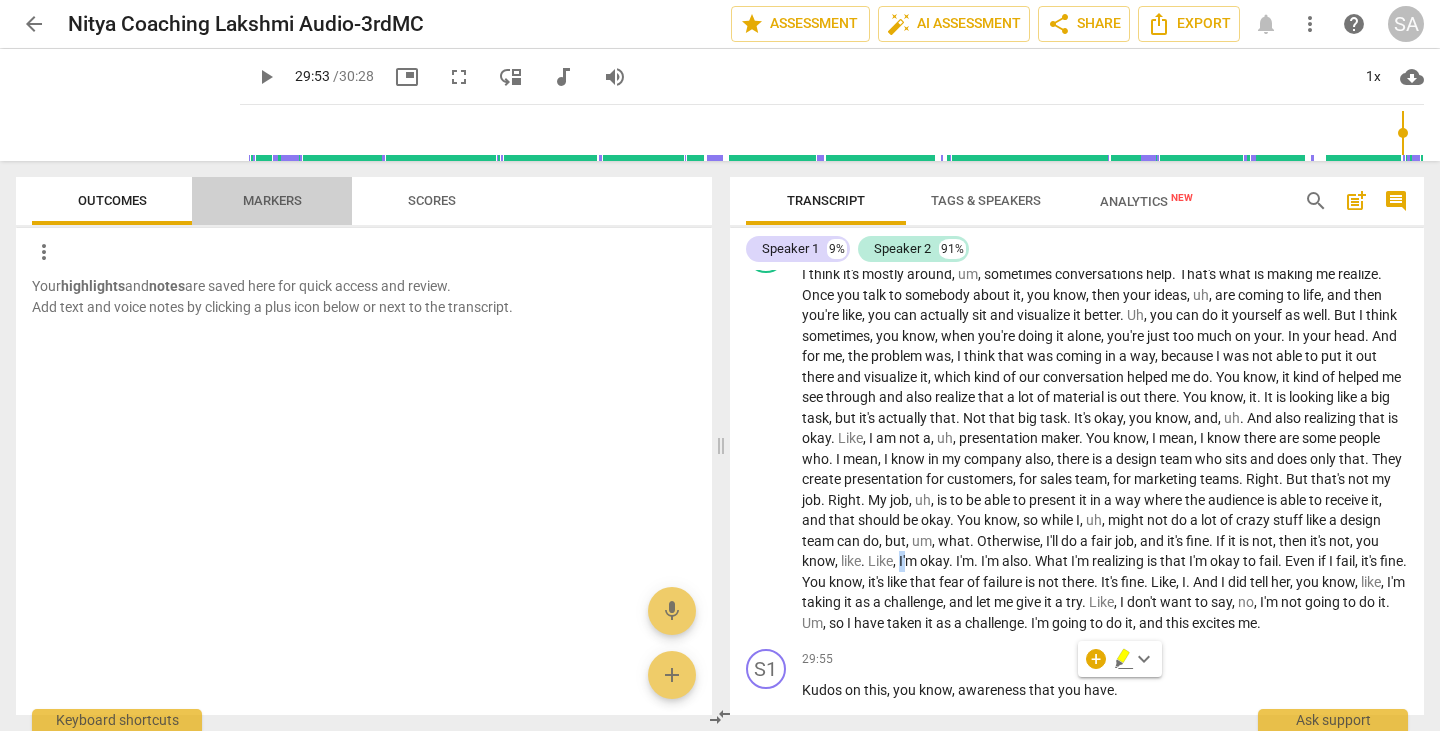 click on "Markers" at bounding box center (272, 201) 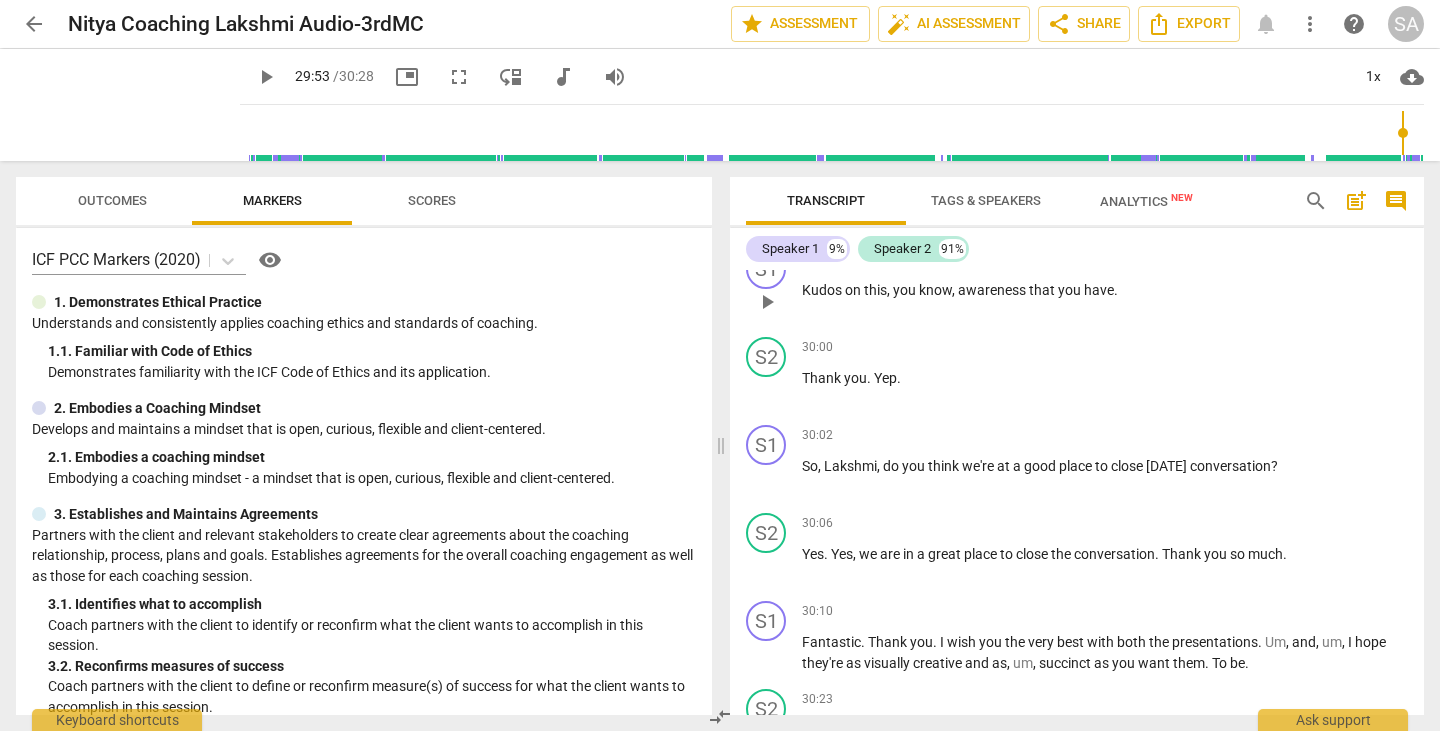 scroll, scrollTop: 8000, scrollLeft: 0, axis: vertical 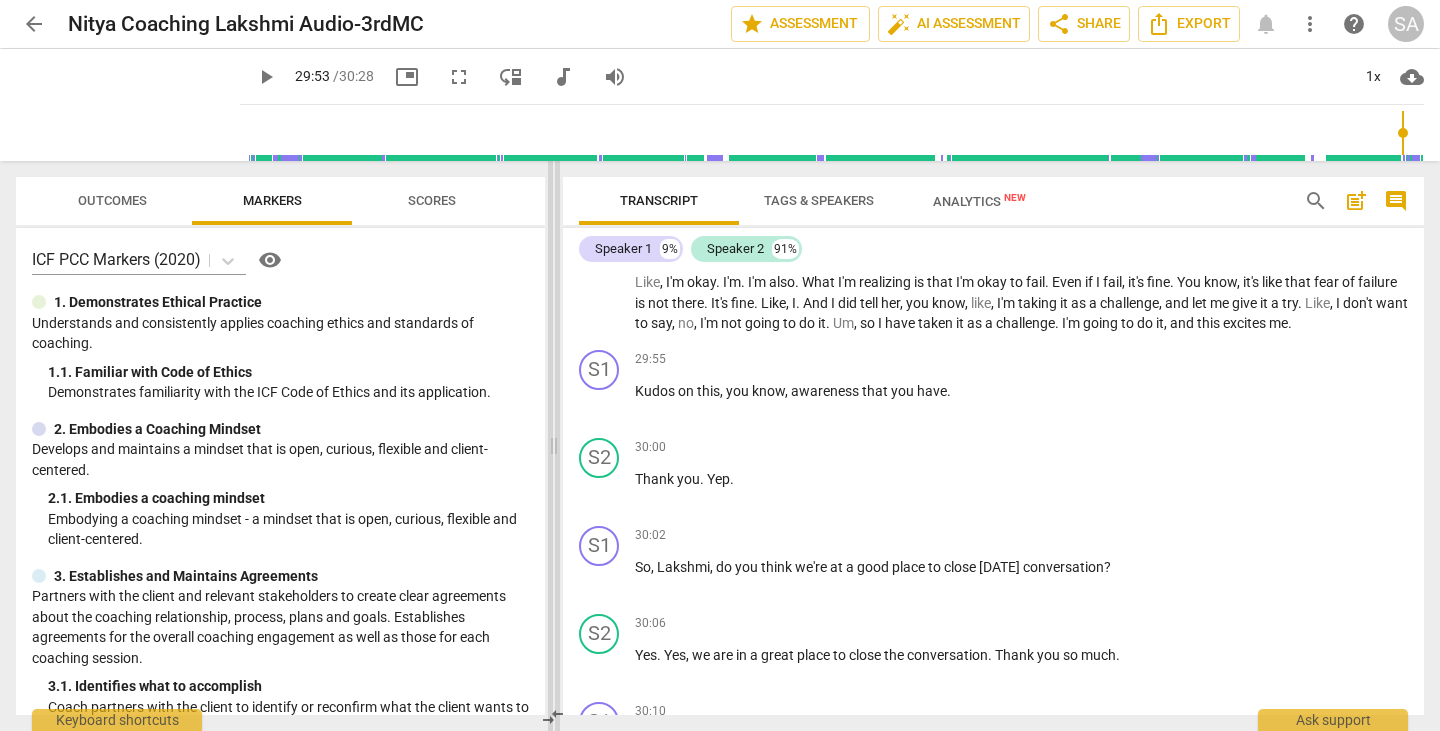 drag, startPoint x: 708, startPoint y: 445, endPoint x: 551, endPoint y: 459, distance: 157.62297 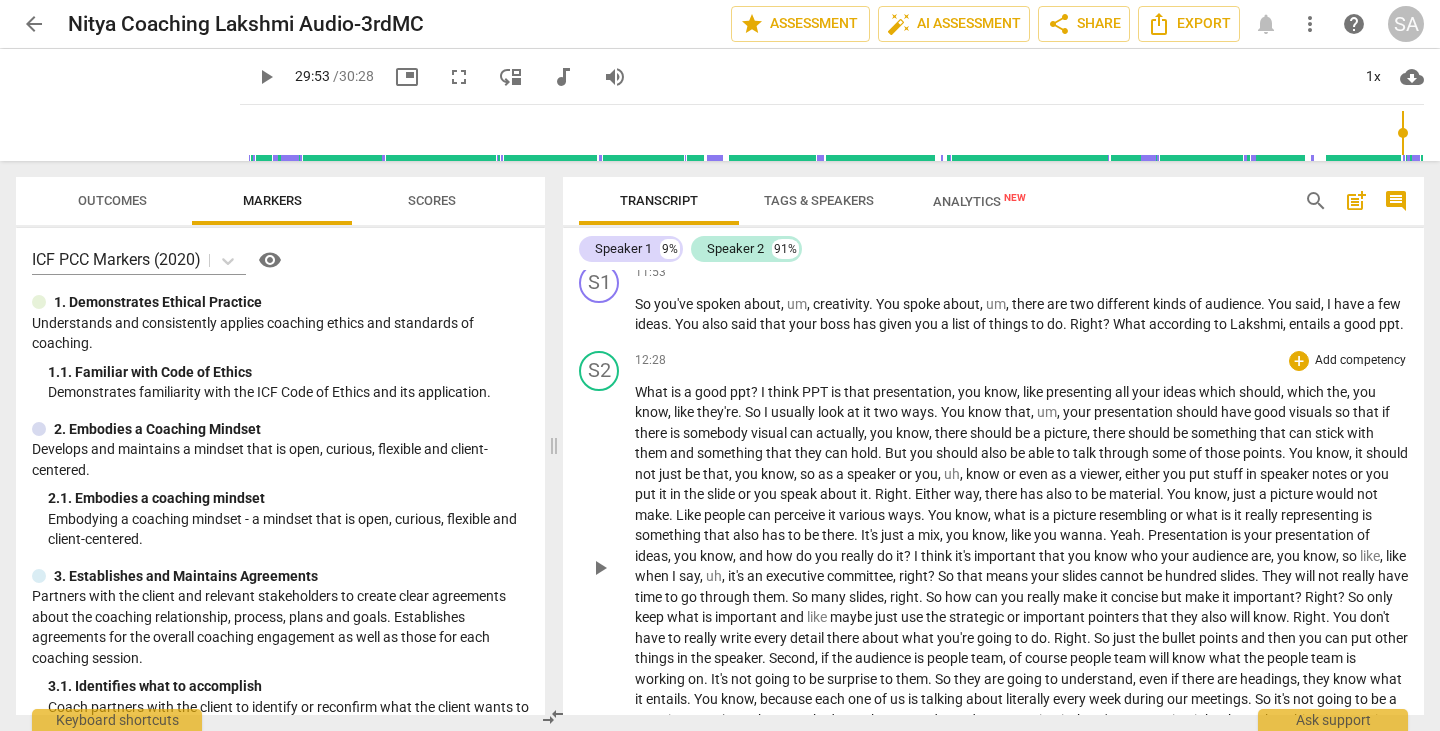 scroll, scrollTop: 3413, scrollLeft: 0, axis: vertical 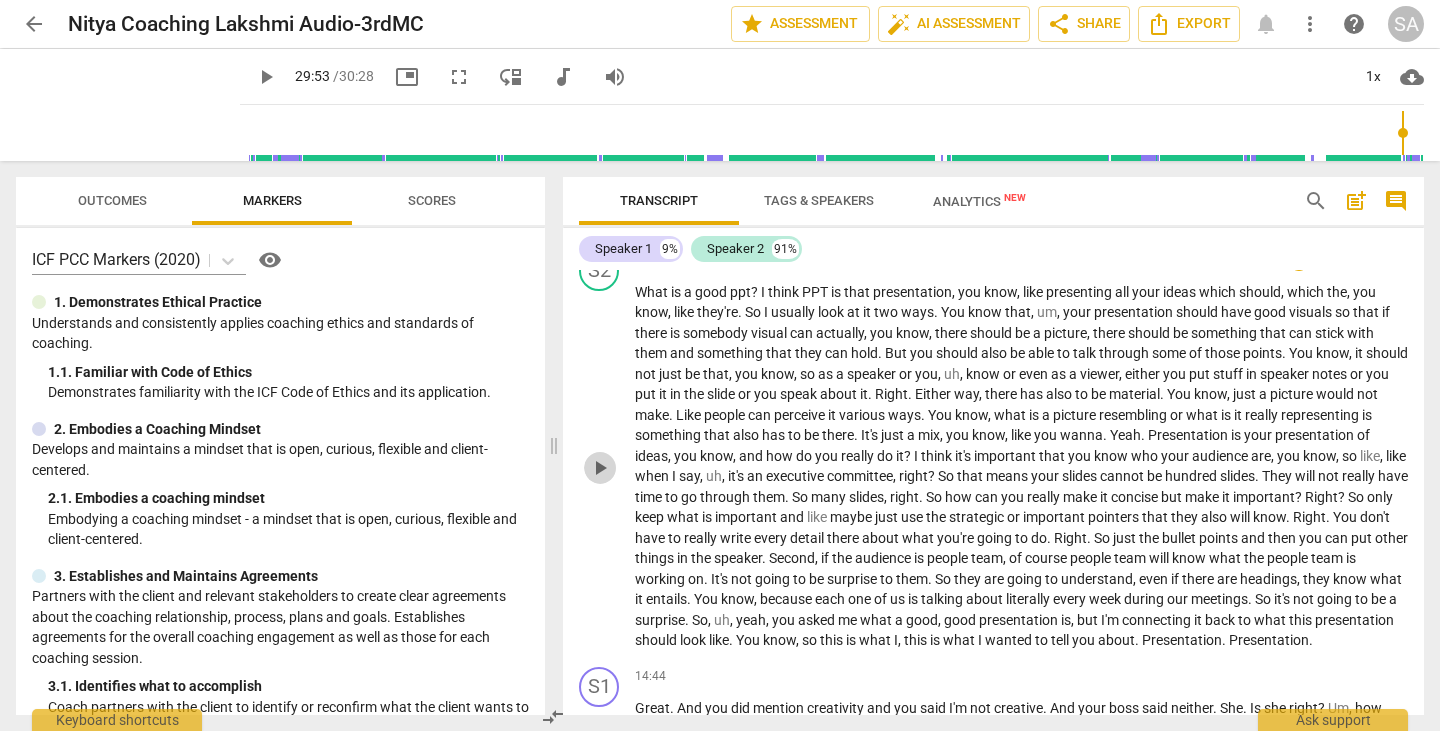 click on "play_arrow" at bounding box center (600, 468) 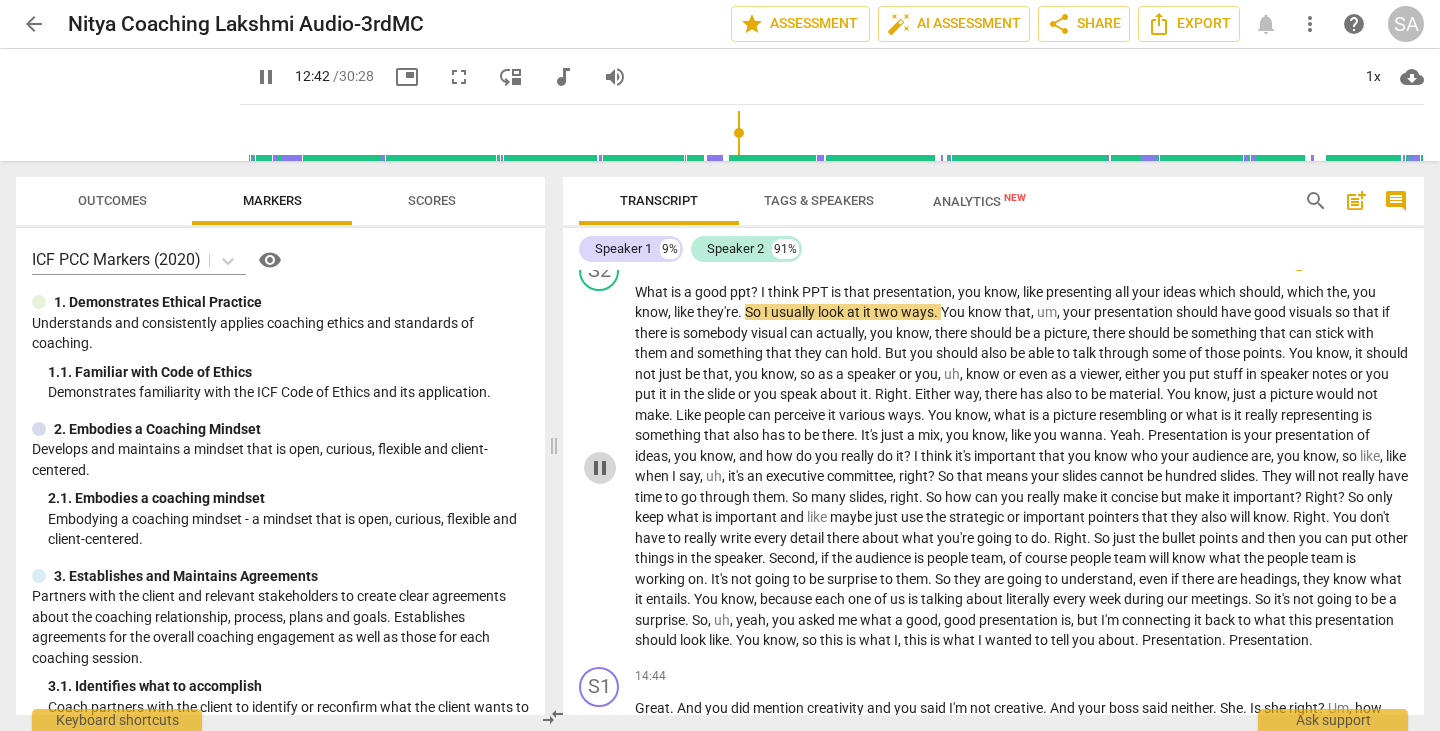 click on "pause" at bounding box center [600, 468] 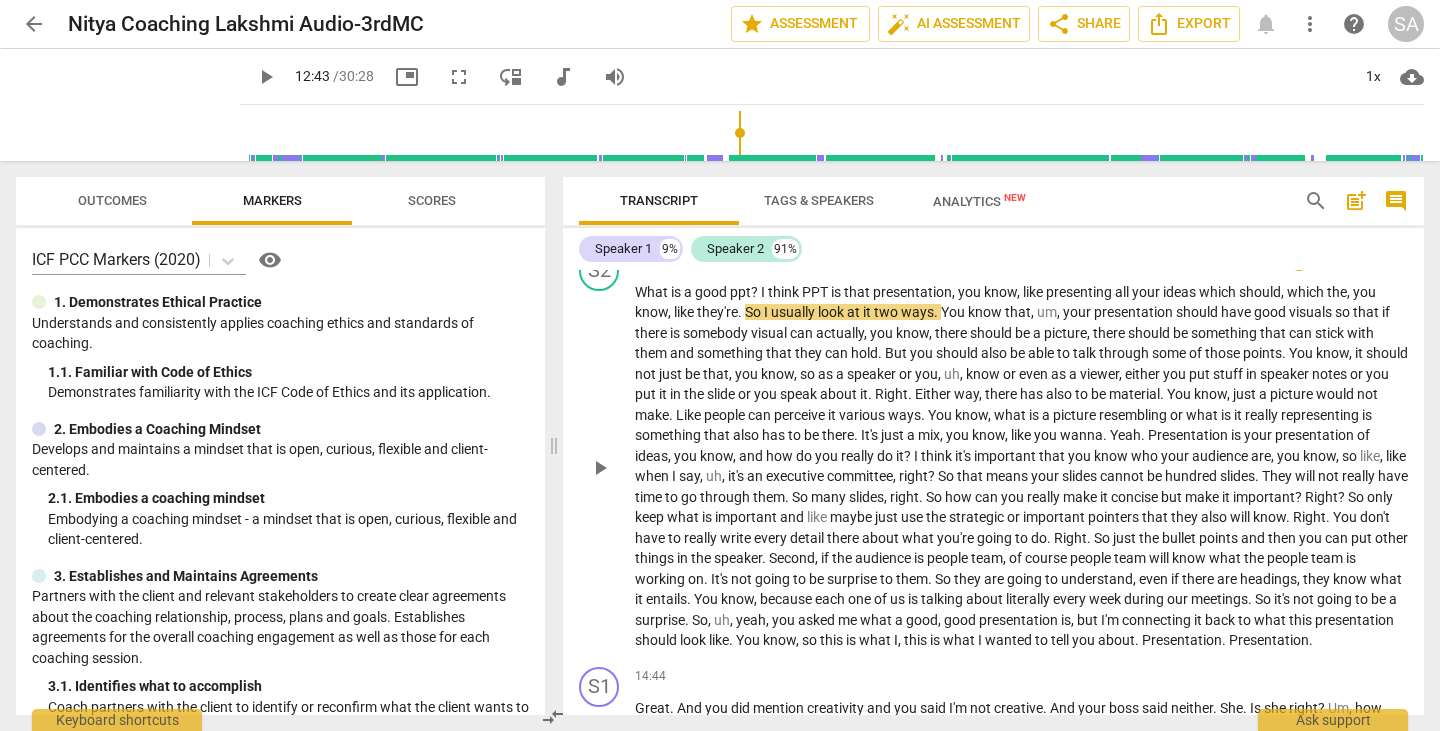 click on "play_arrow" at bounding box center (600, 468) 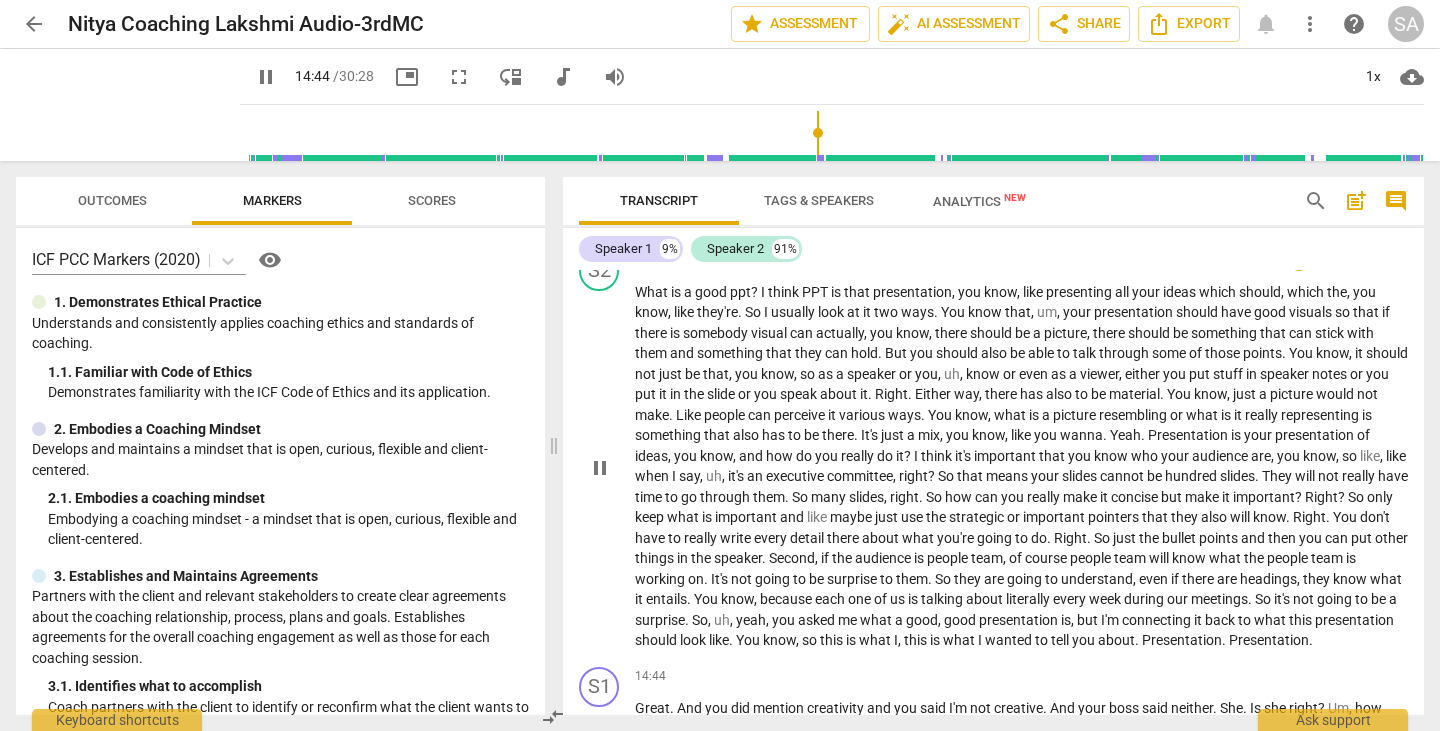 scroll, scrollTop: 3883, scrollLeft: 0, axis: vertical 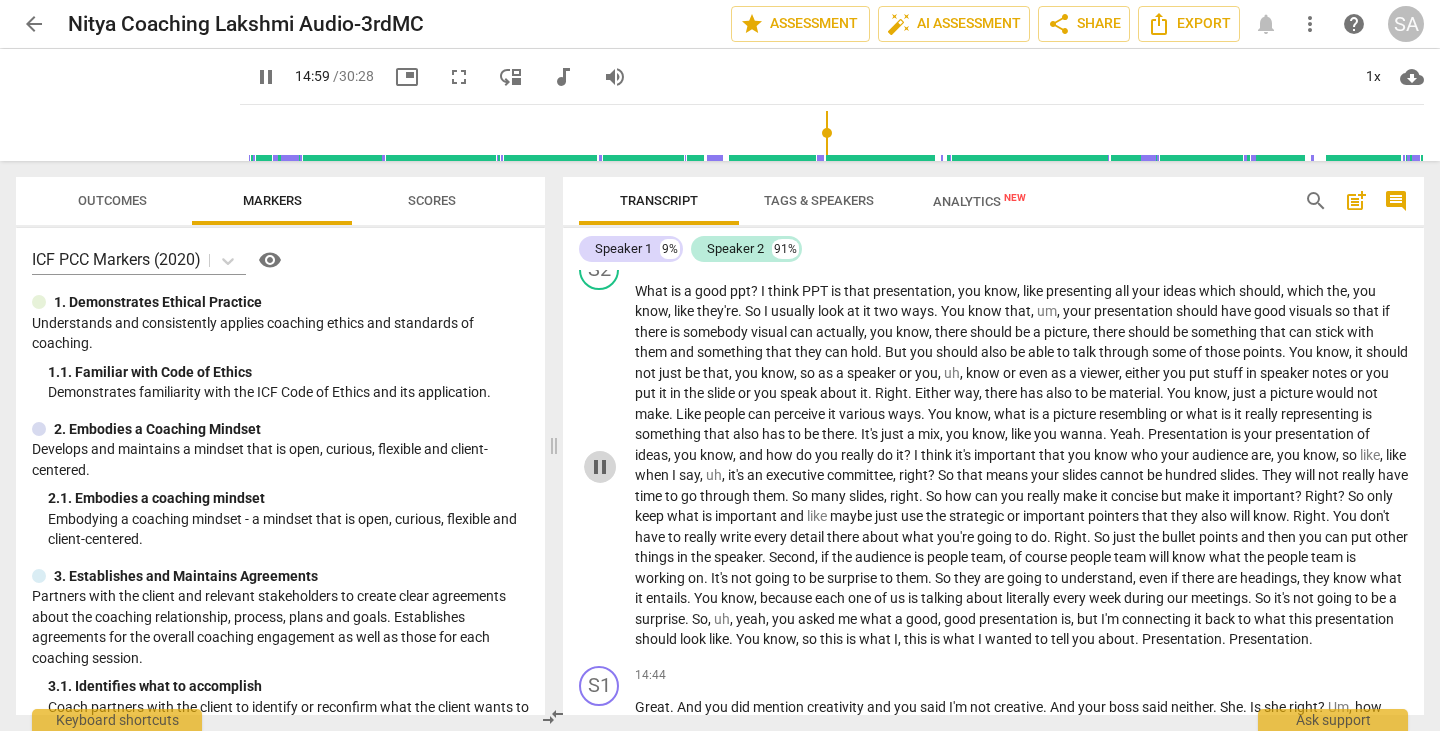 click on "pause" at bounding box center [600, 467] 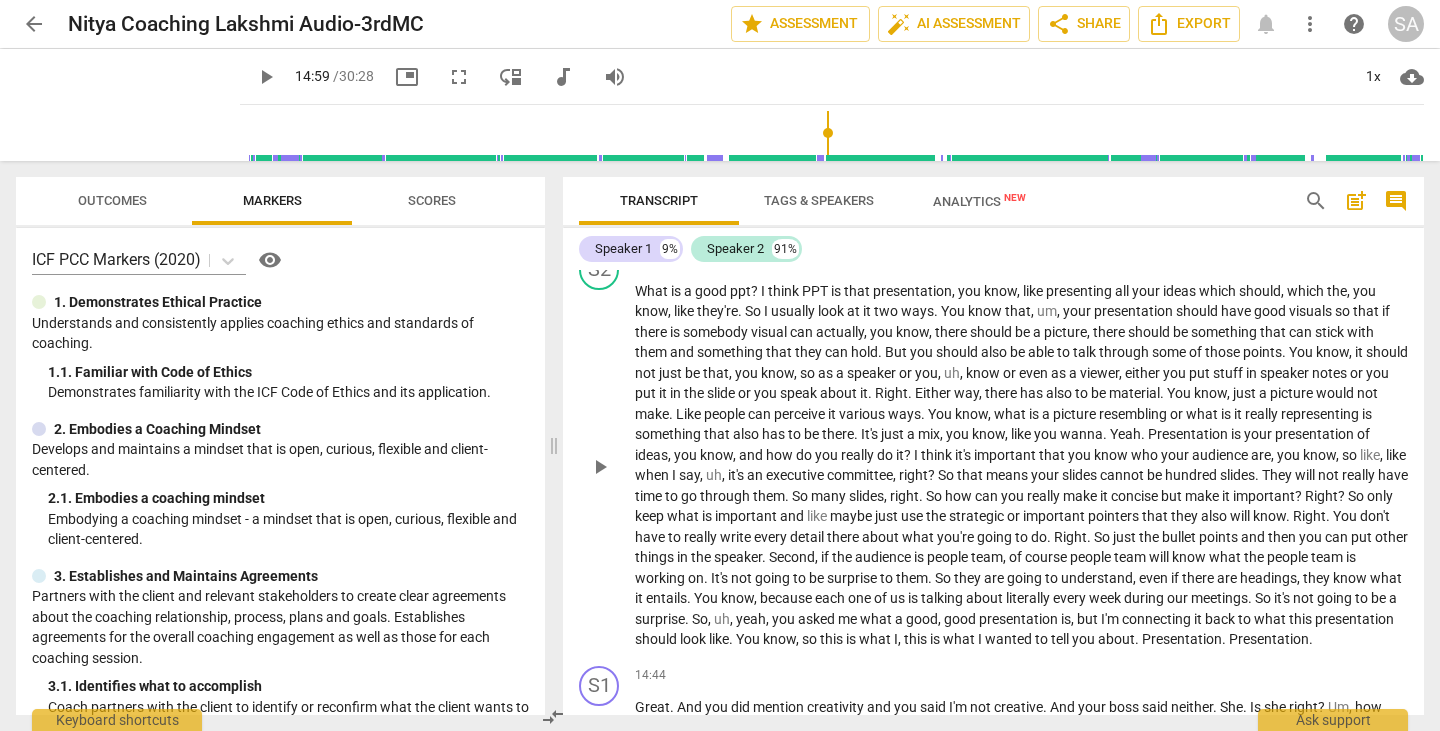 scroll, scrollTop: 3614, scrollLeft: 0, axis: vertical 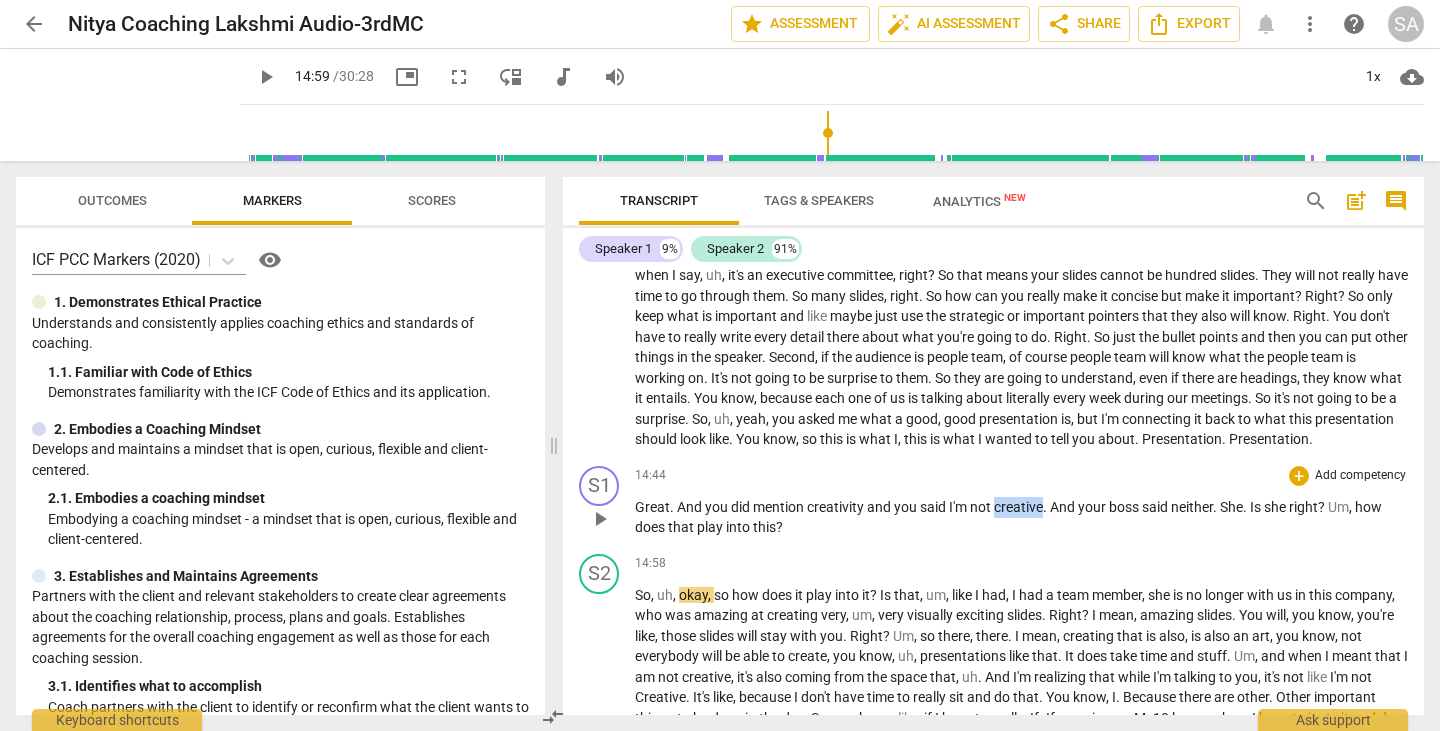 drag, startPoint x: 995, startPoint y: 549, endPoint x: 1045, endPoint y: 546, distance: 50.08992 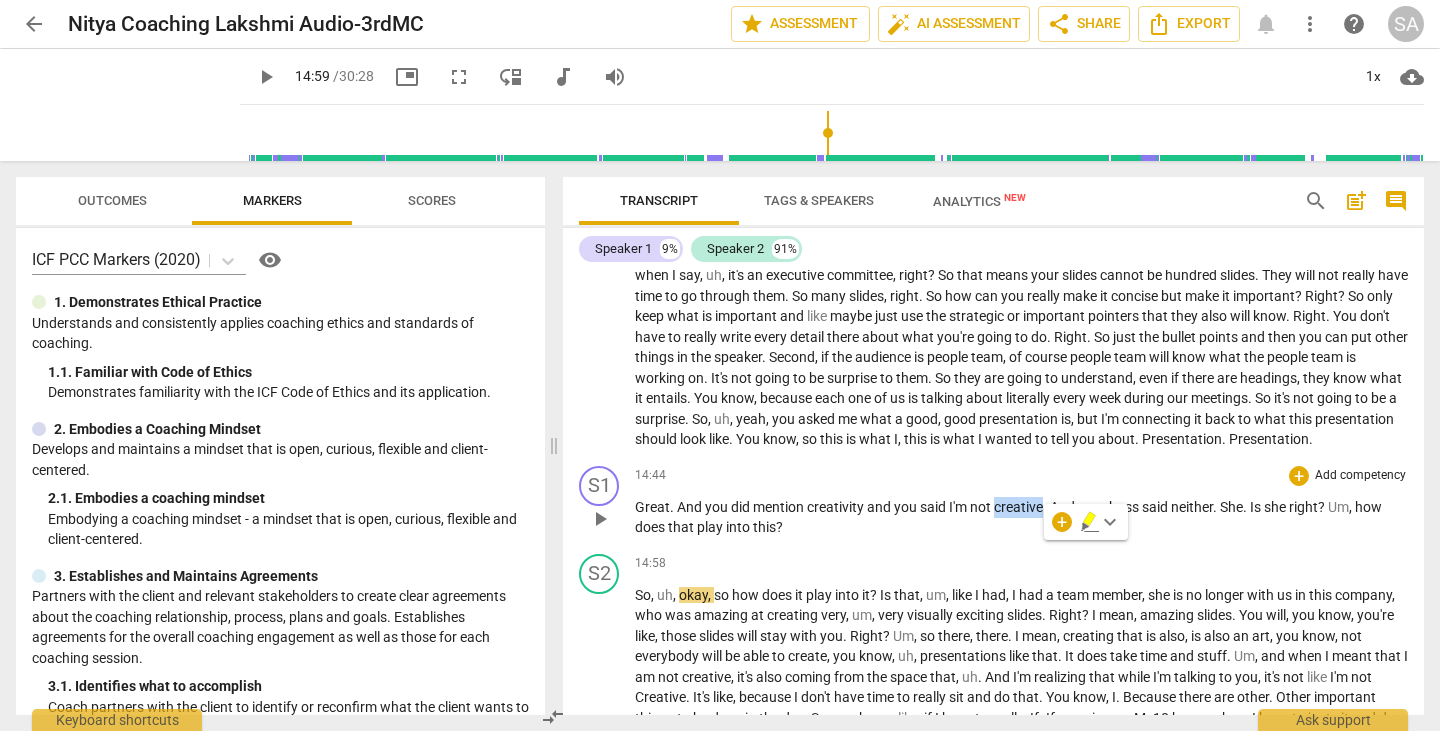 copy on "creative" 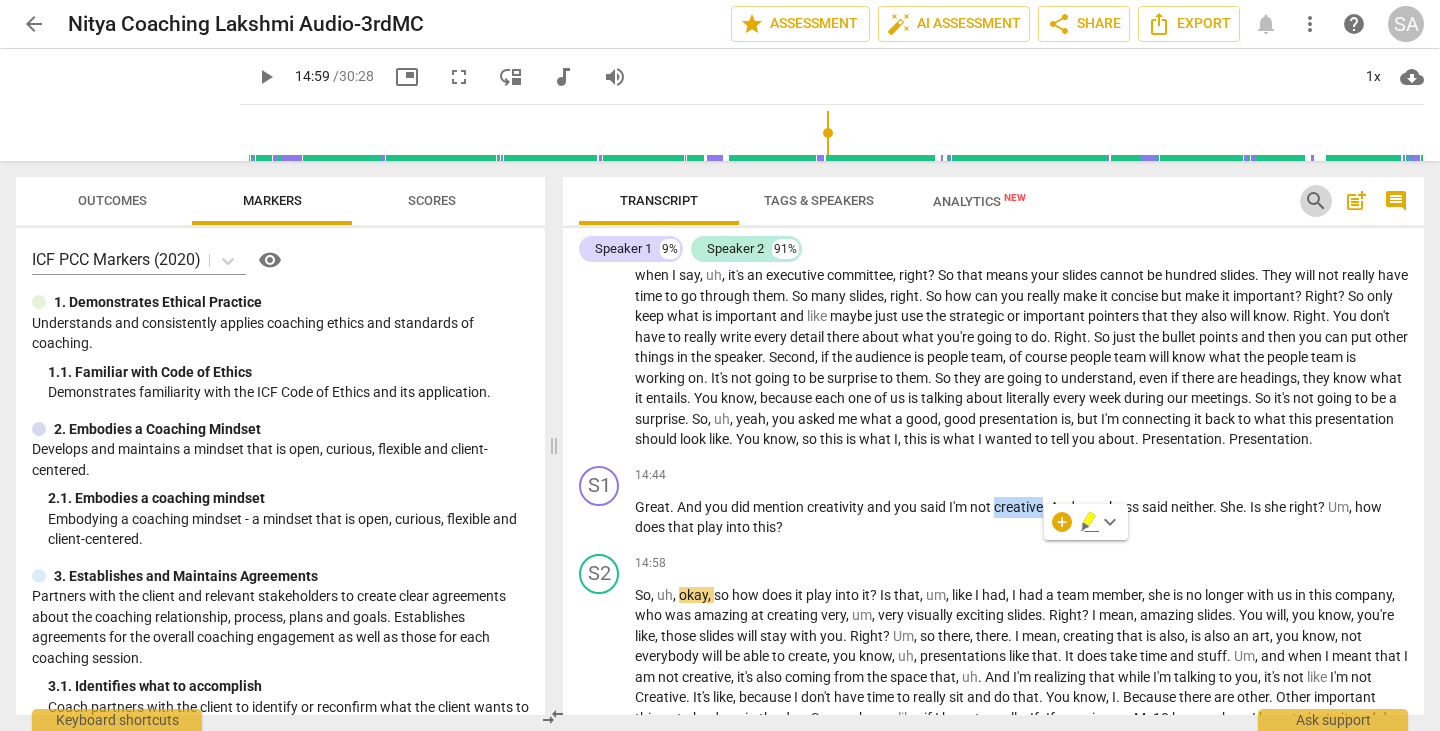 click on "search" at bounding box center (1316, 201) 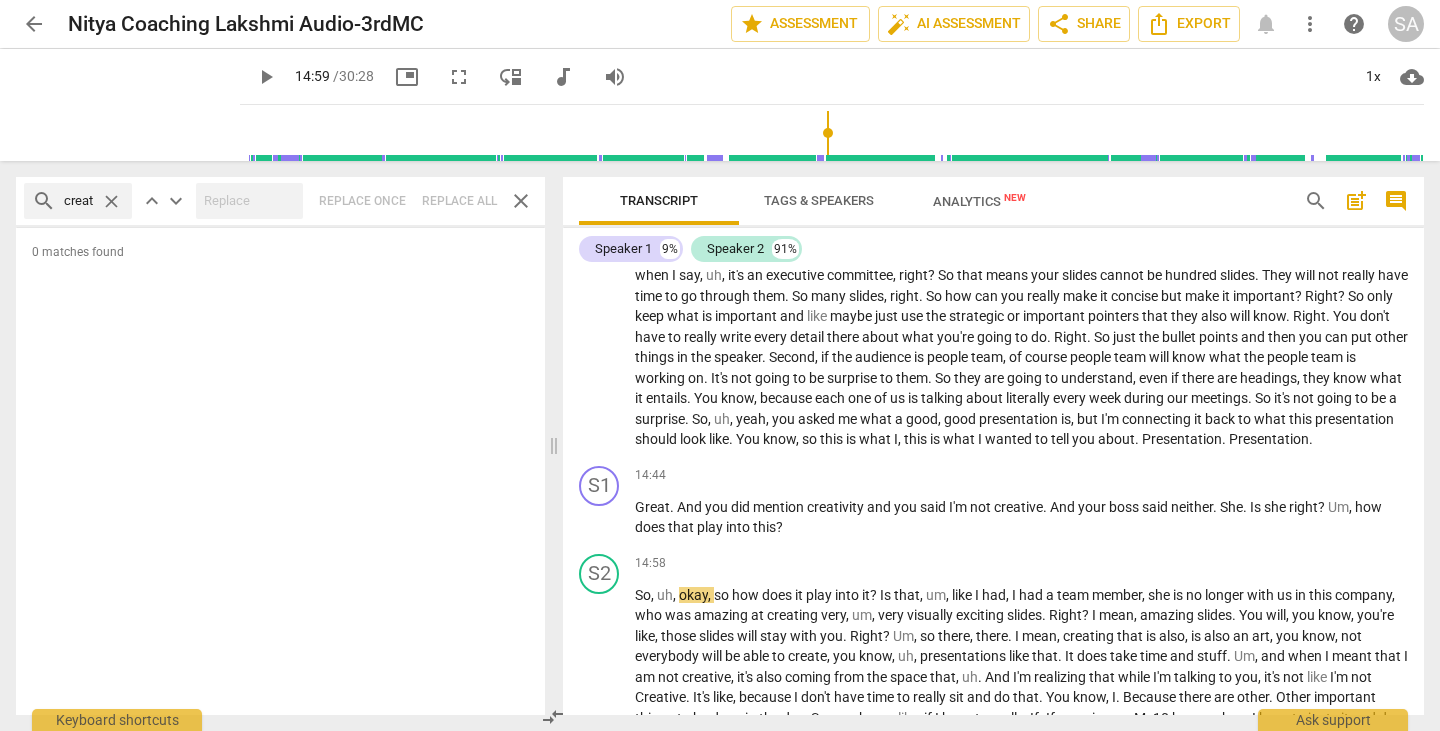 scroll, scrollTop: 0, scrollLeft: 16, axis: horizontal 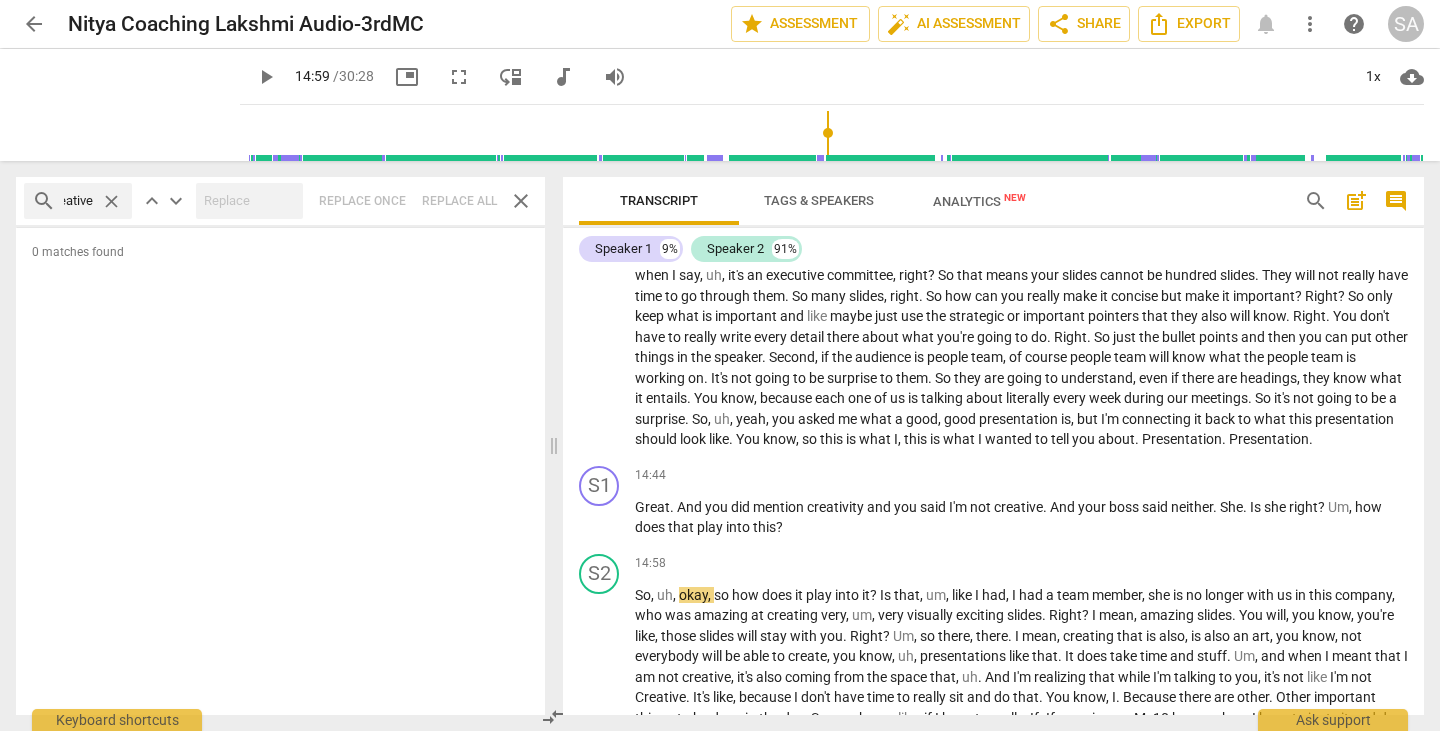 type on "creative" 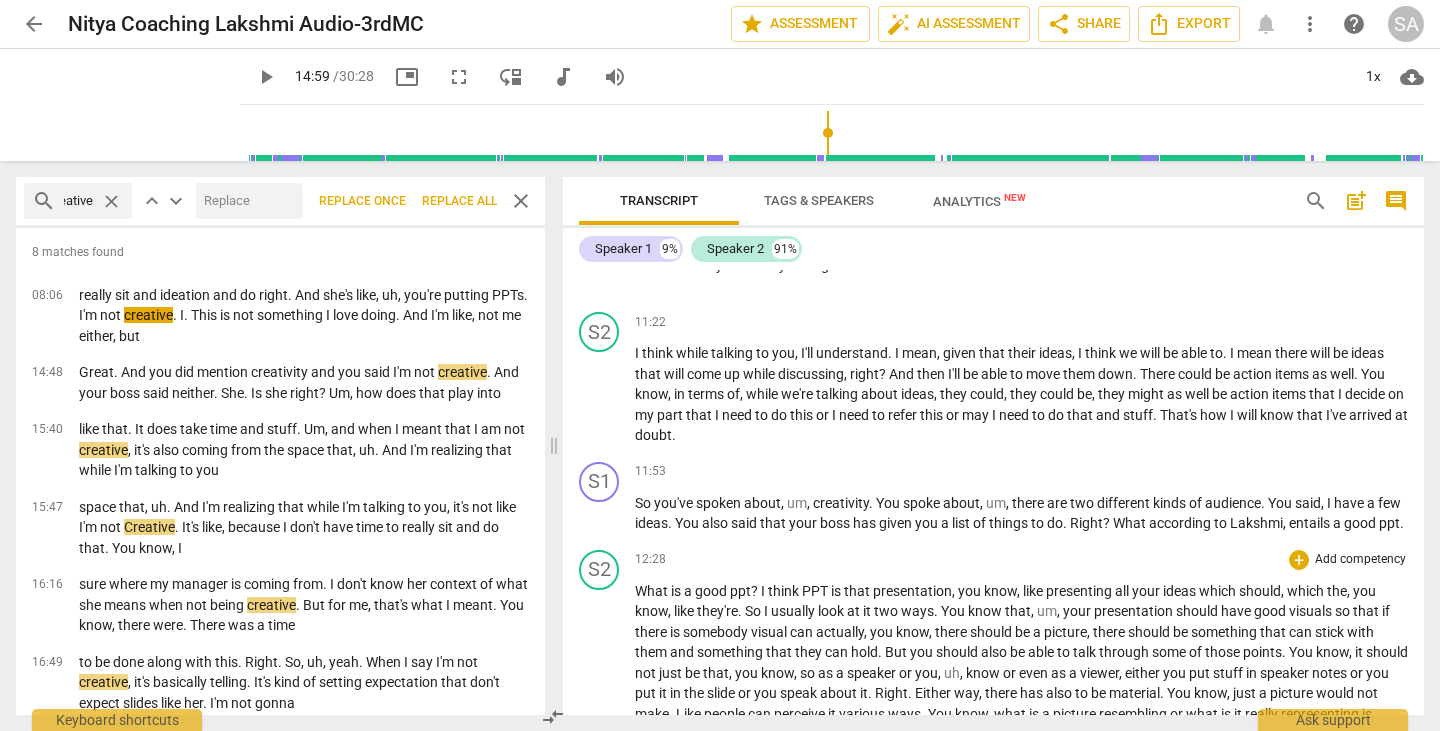 scroll, scrollTop: 2814, scrollLeft: 0, axis: vertical 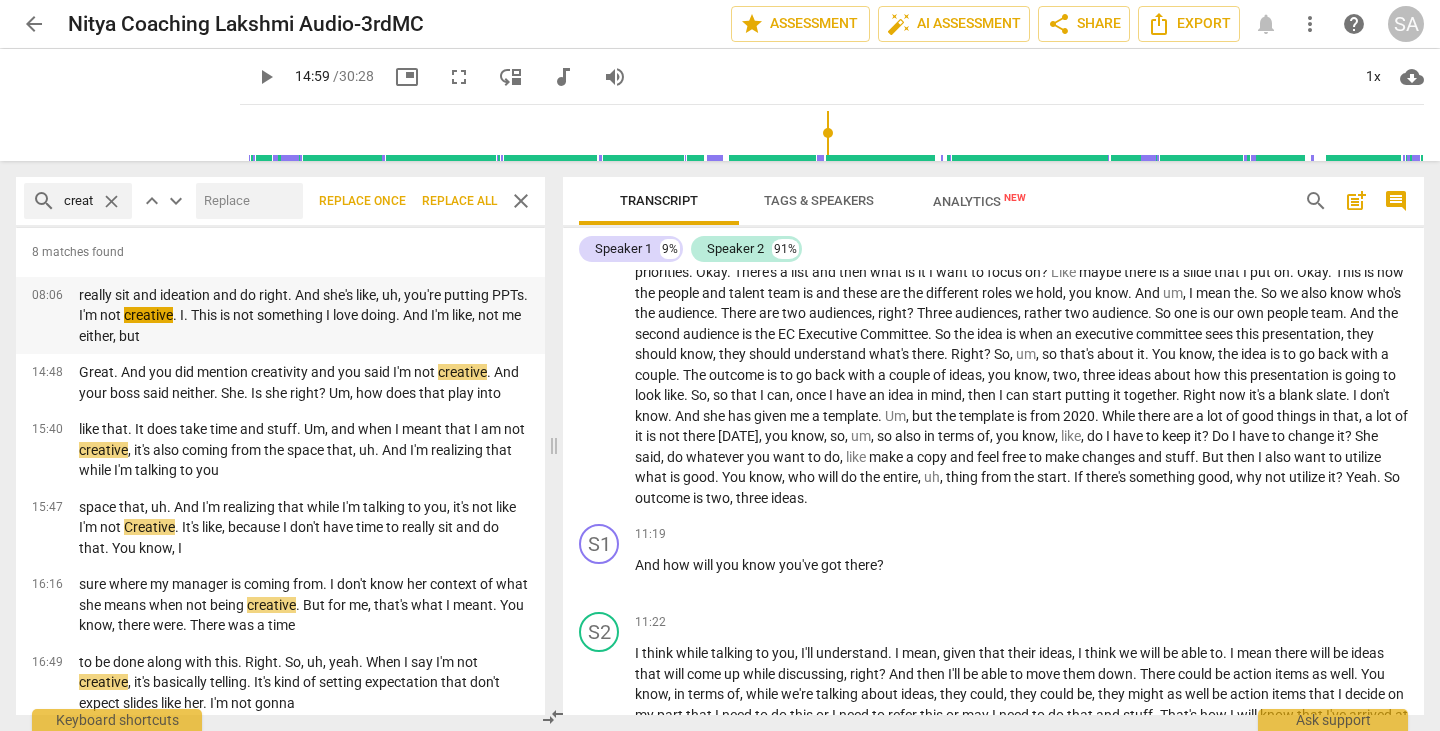 click on "really sit and ideation and do right. And she's like, uh, you're putting PPTs. I'm not   creative . I. This is not something I love doing. And I'm like, not me either, but" at bounding box center (304, 316) 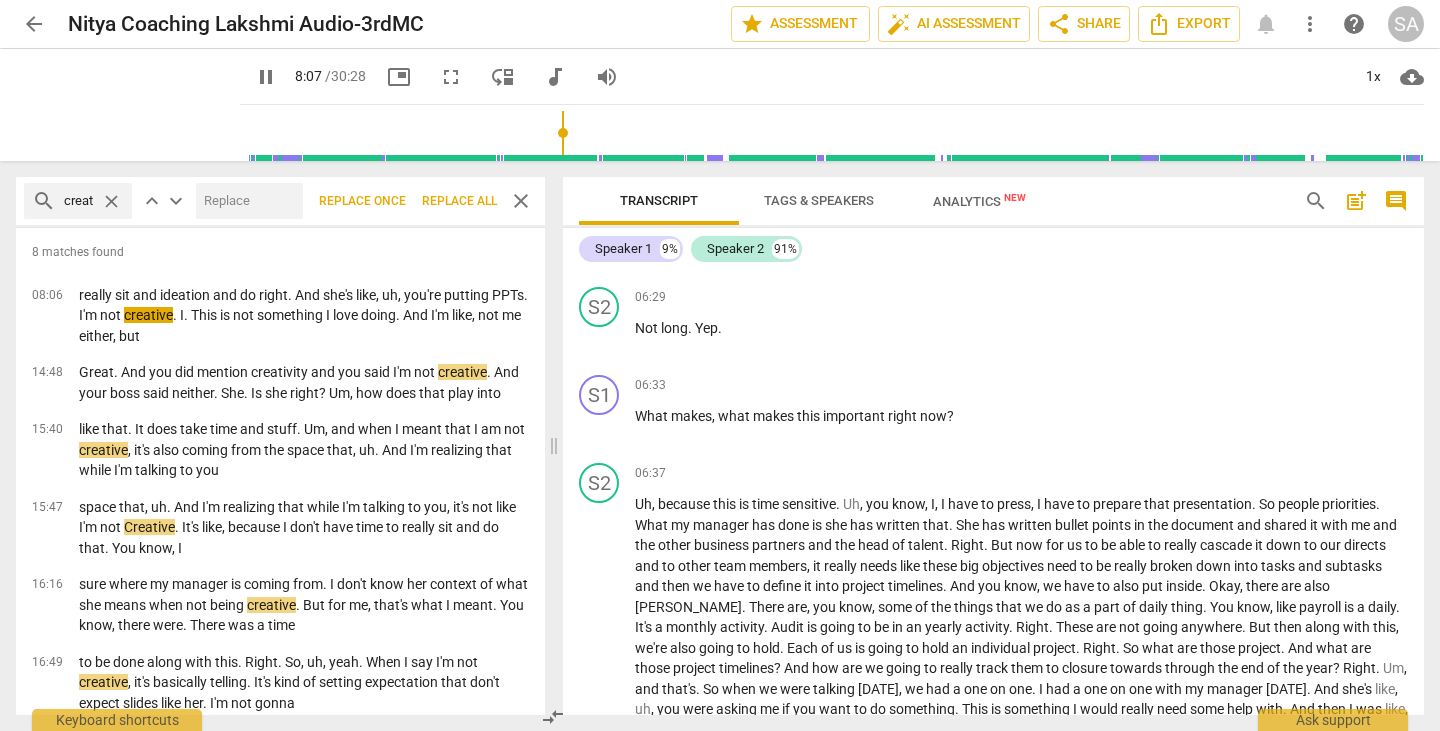 scroll, scrollTop: 2114, scrollLeft: 0, axis: vertical 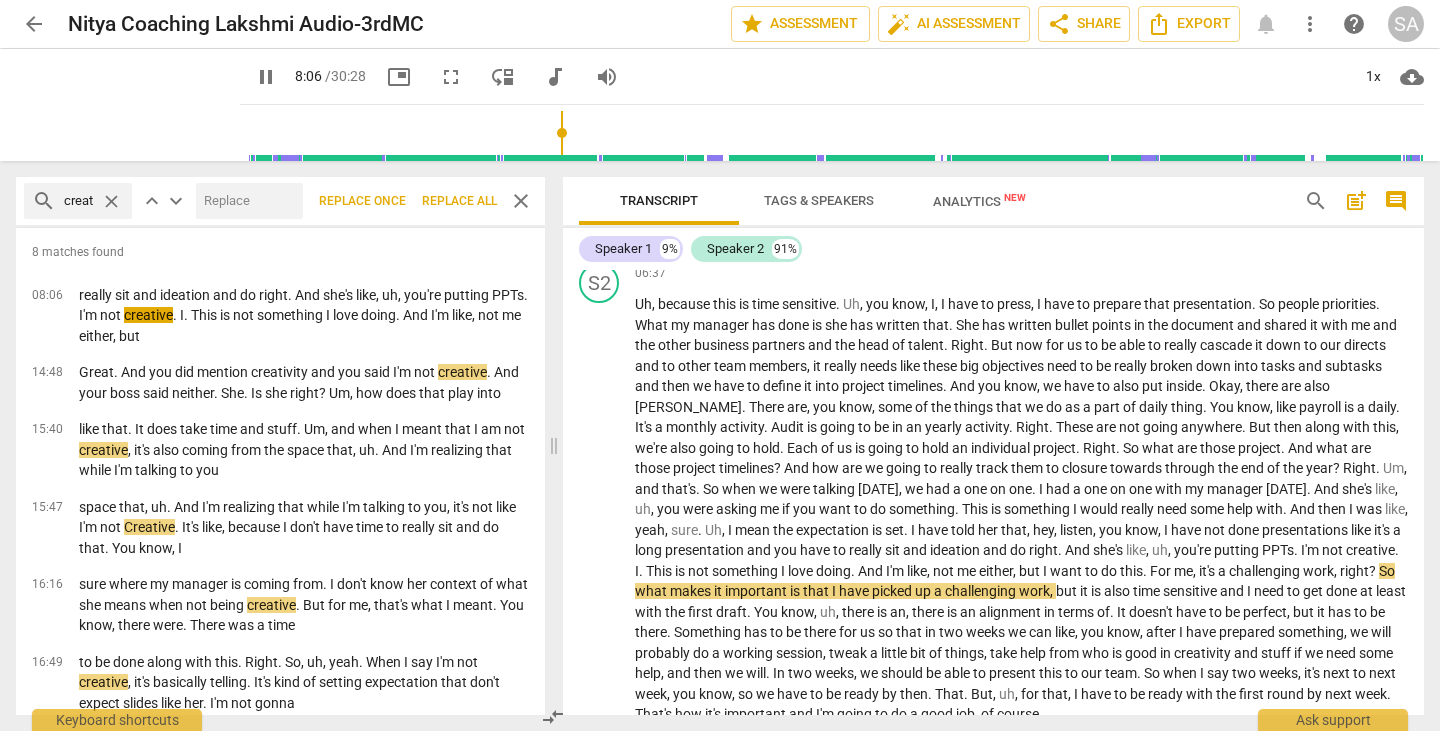 click at bounding box center (836, 133) 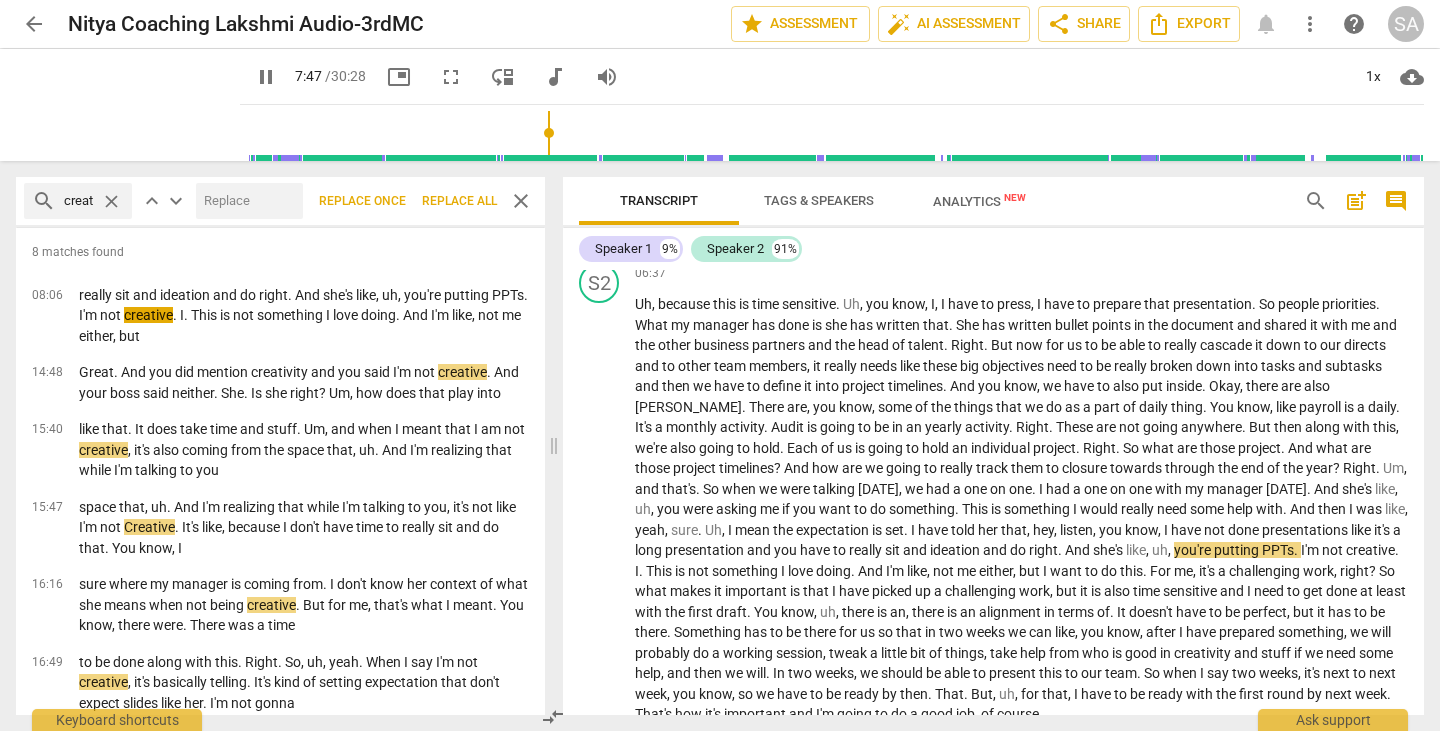 click at bounding box center [836, 133] 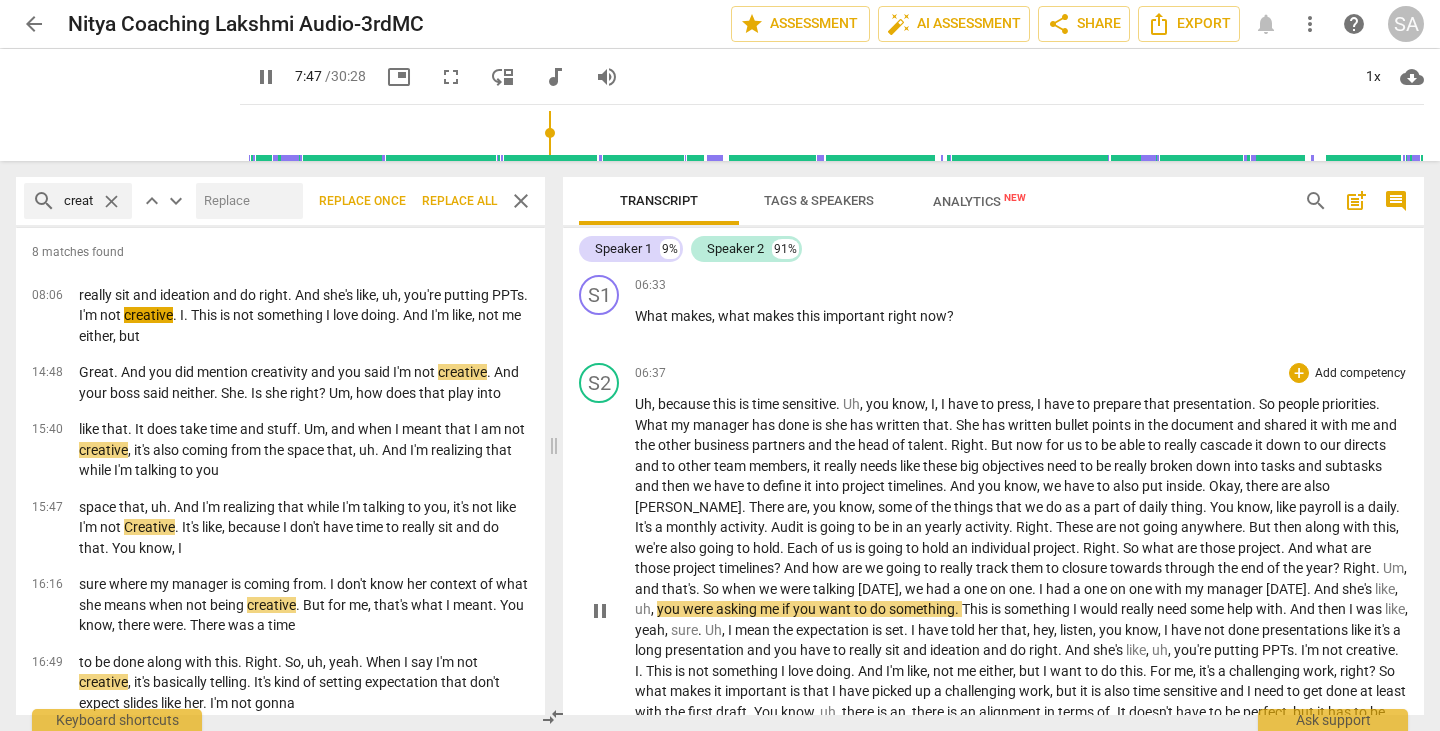 scroll, scrollTop: 2114, scrollLeft: 0, axis: vertical 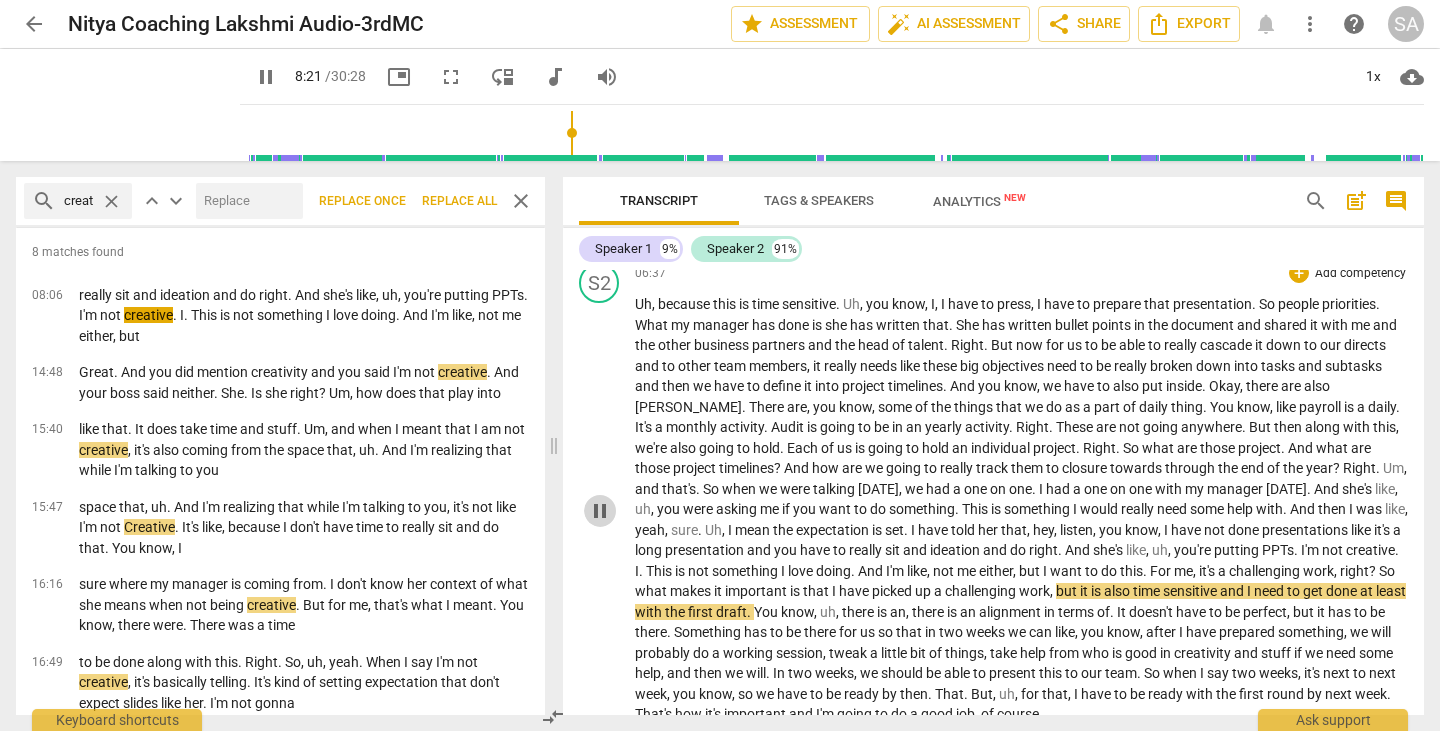 click on "pause" at bounding box center [600, 511] 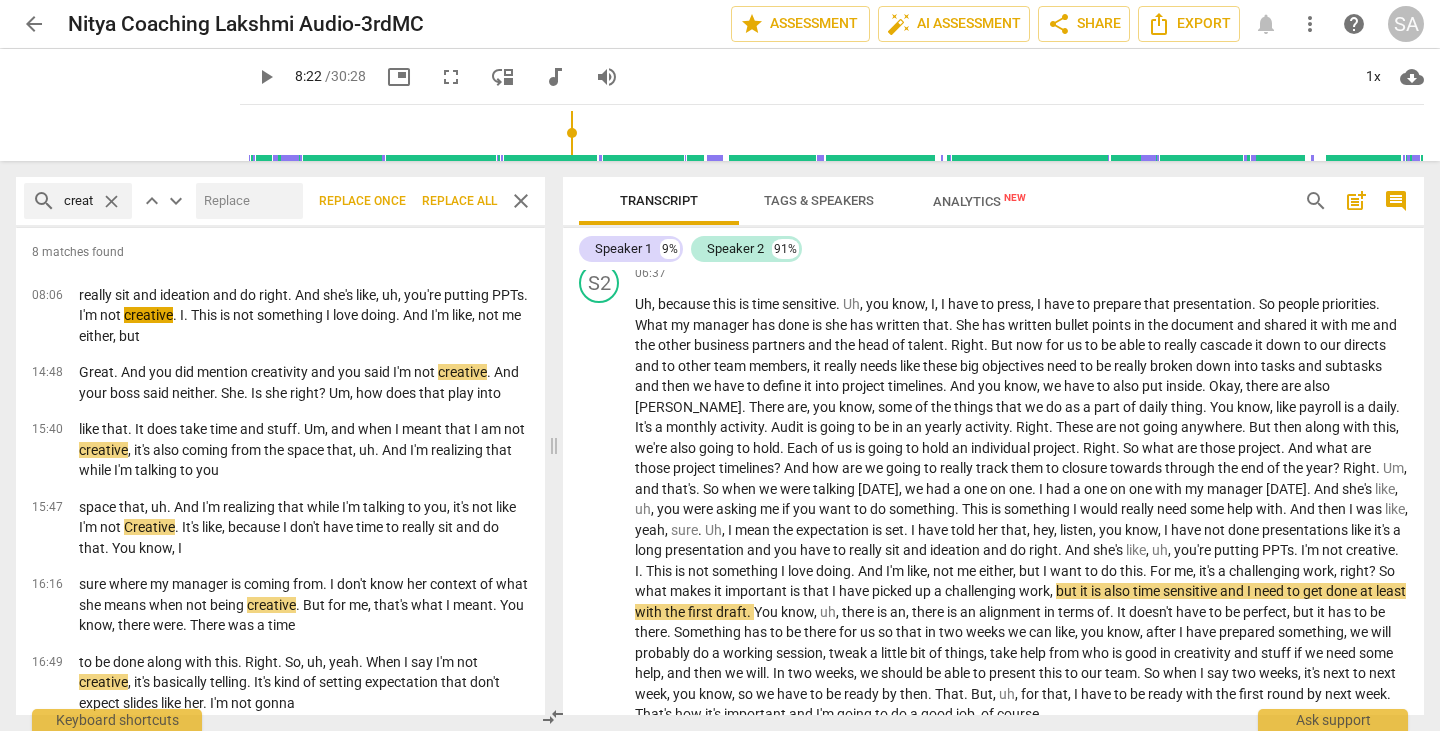 click on "close" at bounding box center [521, 201] 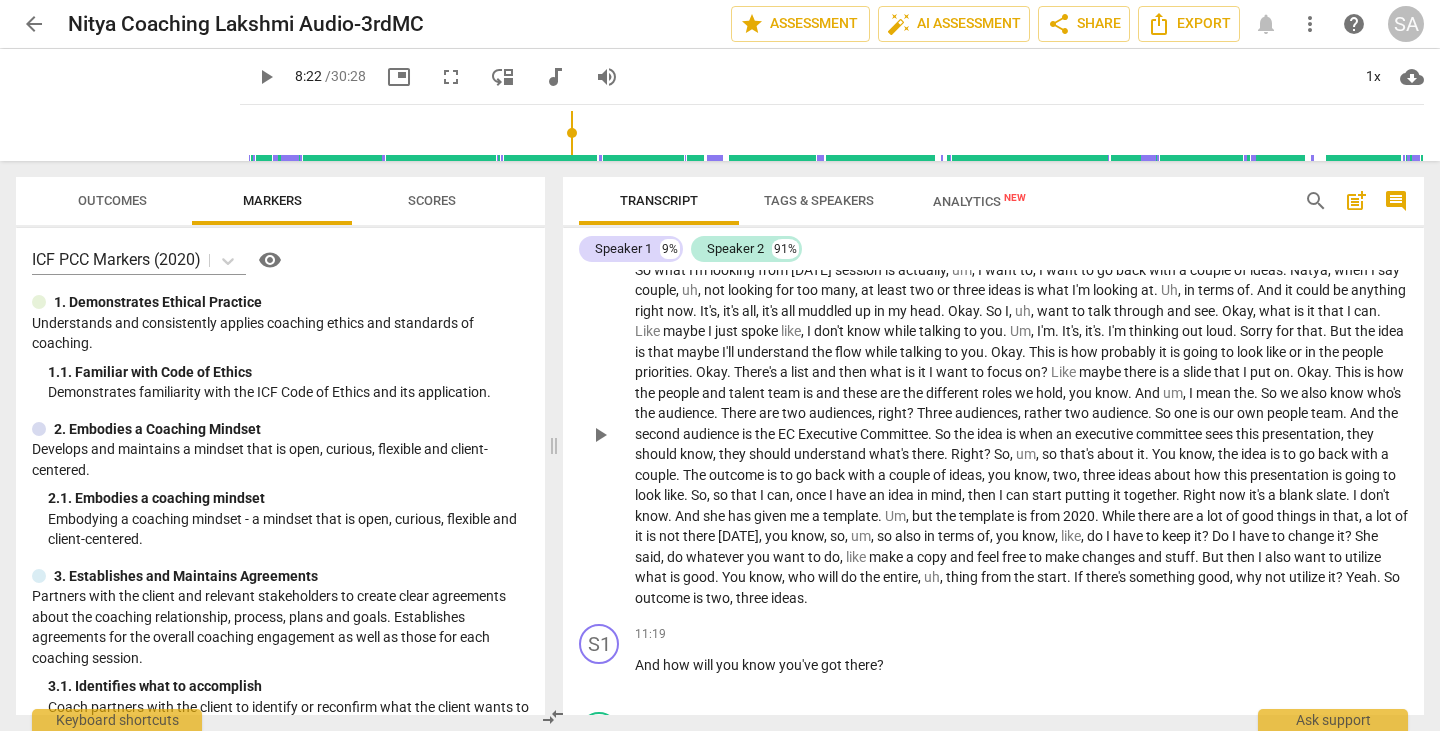 scroll, scrollTop: 2614, scrollLeft: 0, axis: vertical 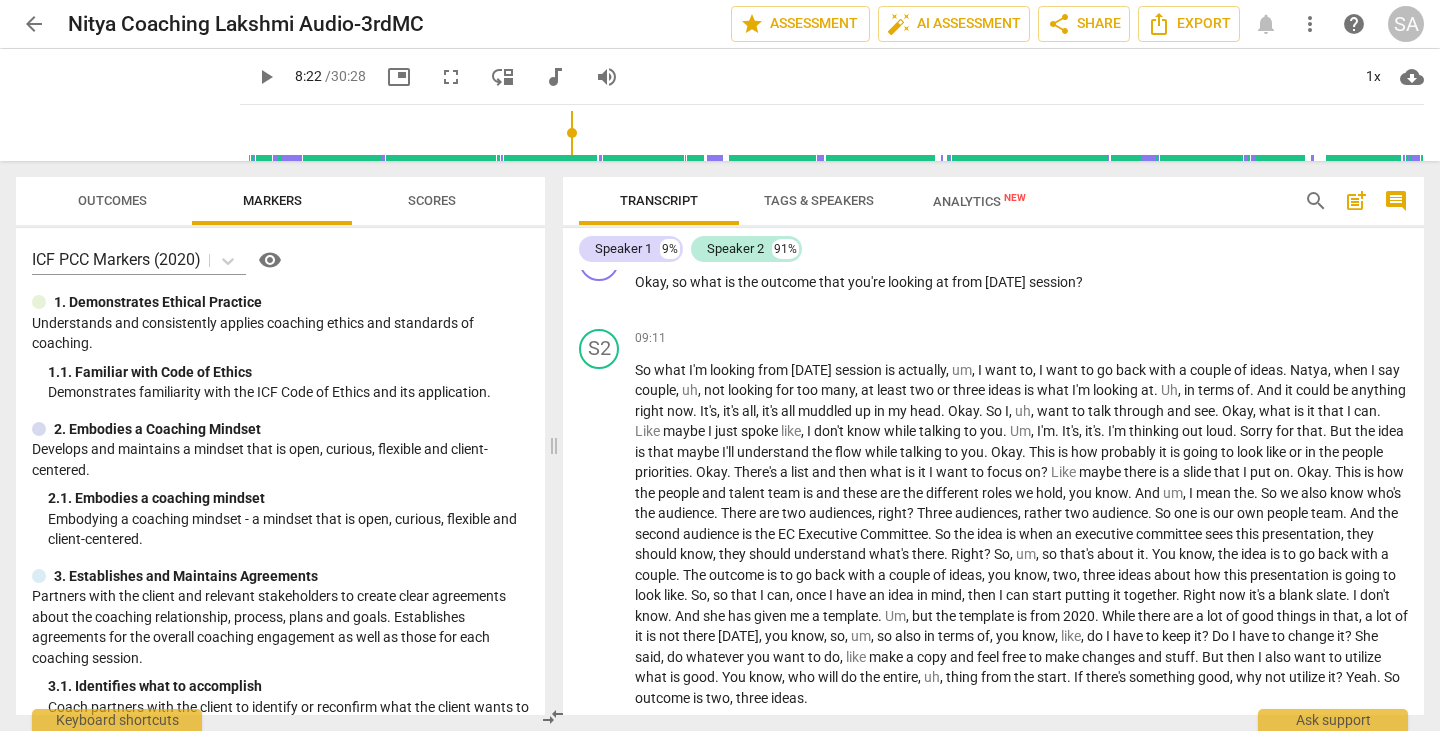 type on "502" 